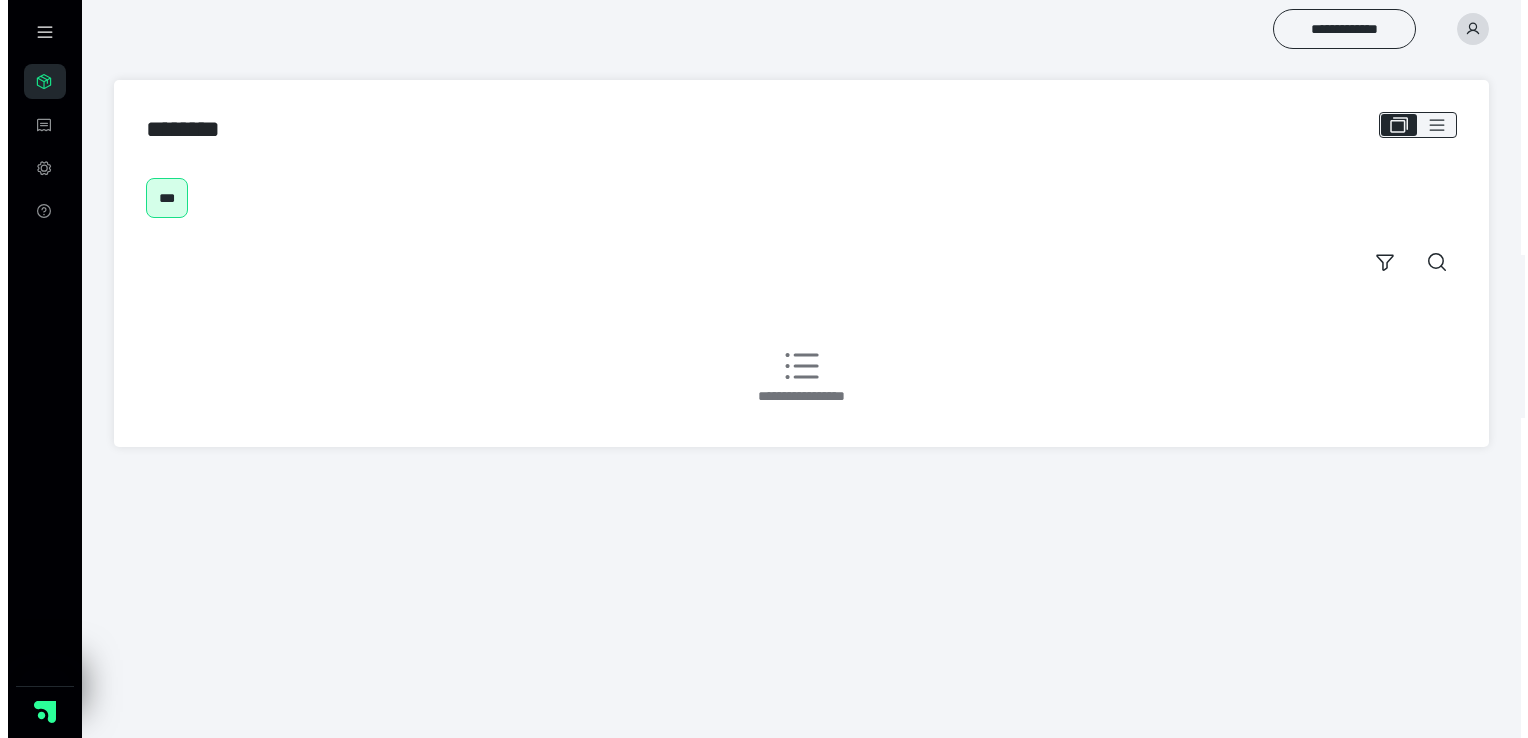 scroll, scrollTop: 0, scrollLeft: 0, axis: both 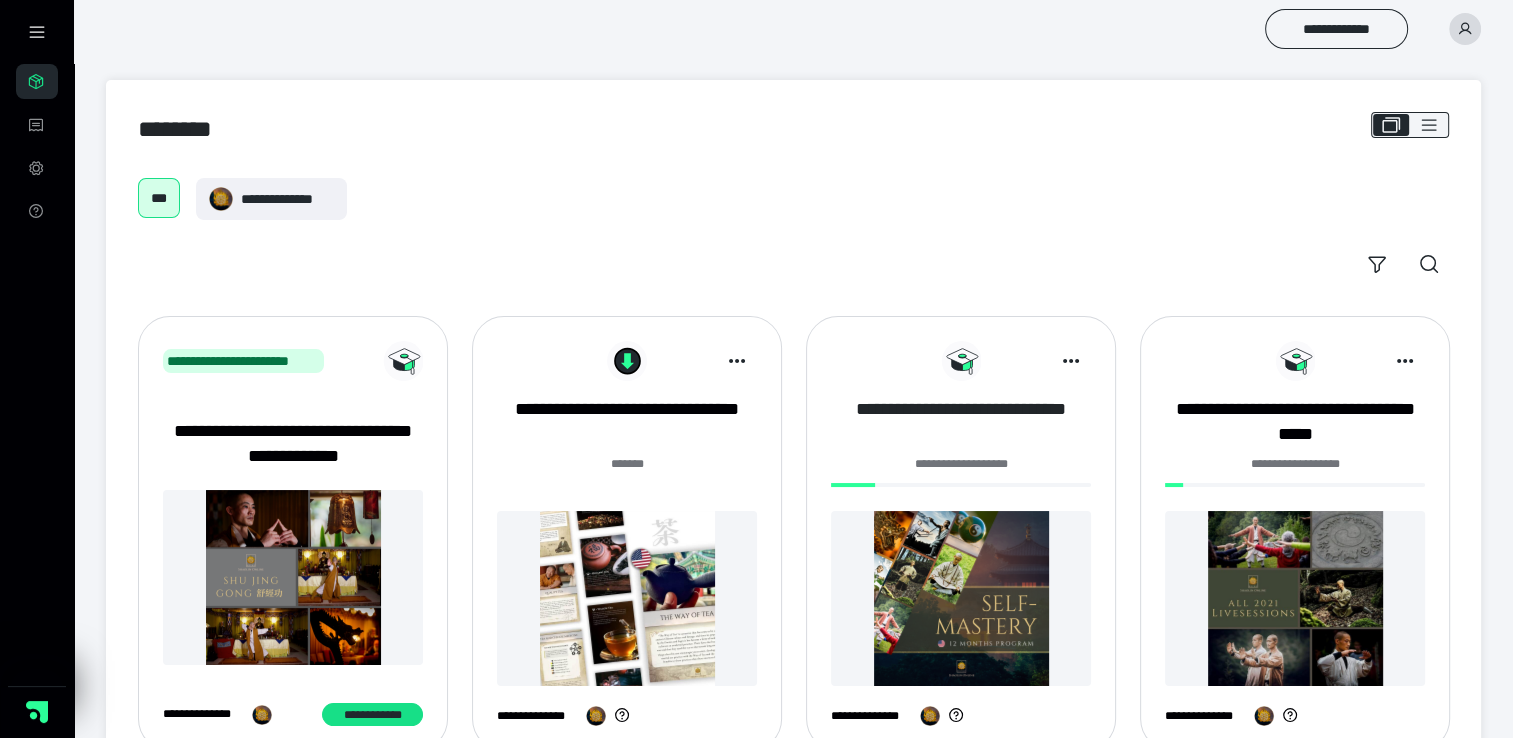 click on "**********" at bounding box center (961, 422) 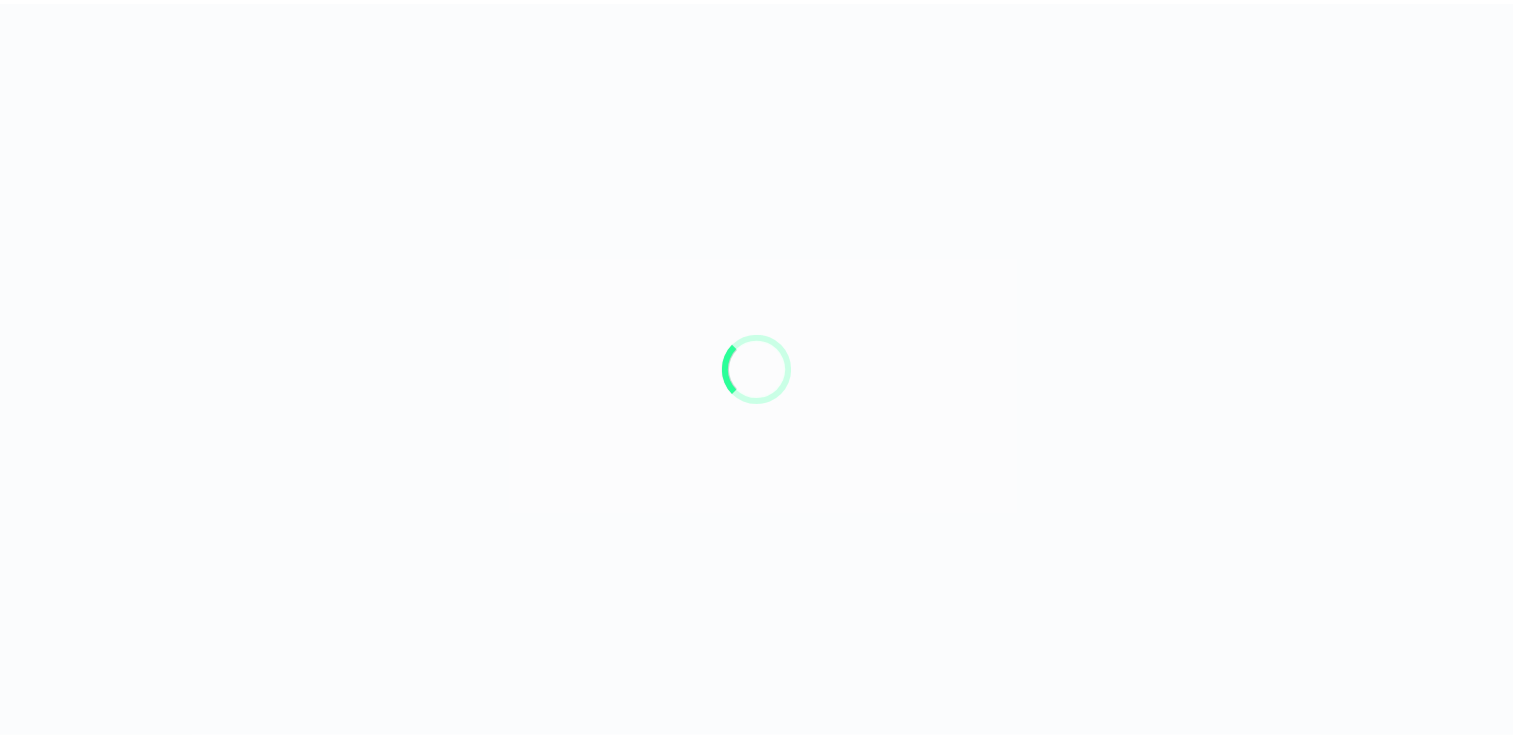 scroll, scrollTop: 0, scrollLeft: 0, axis: both 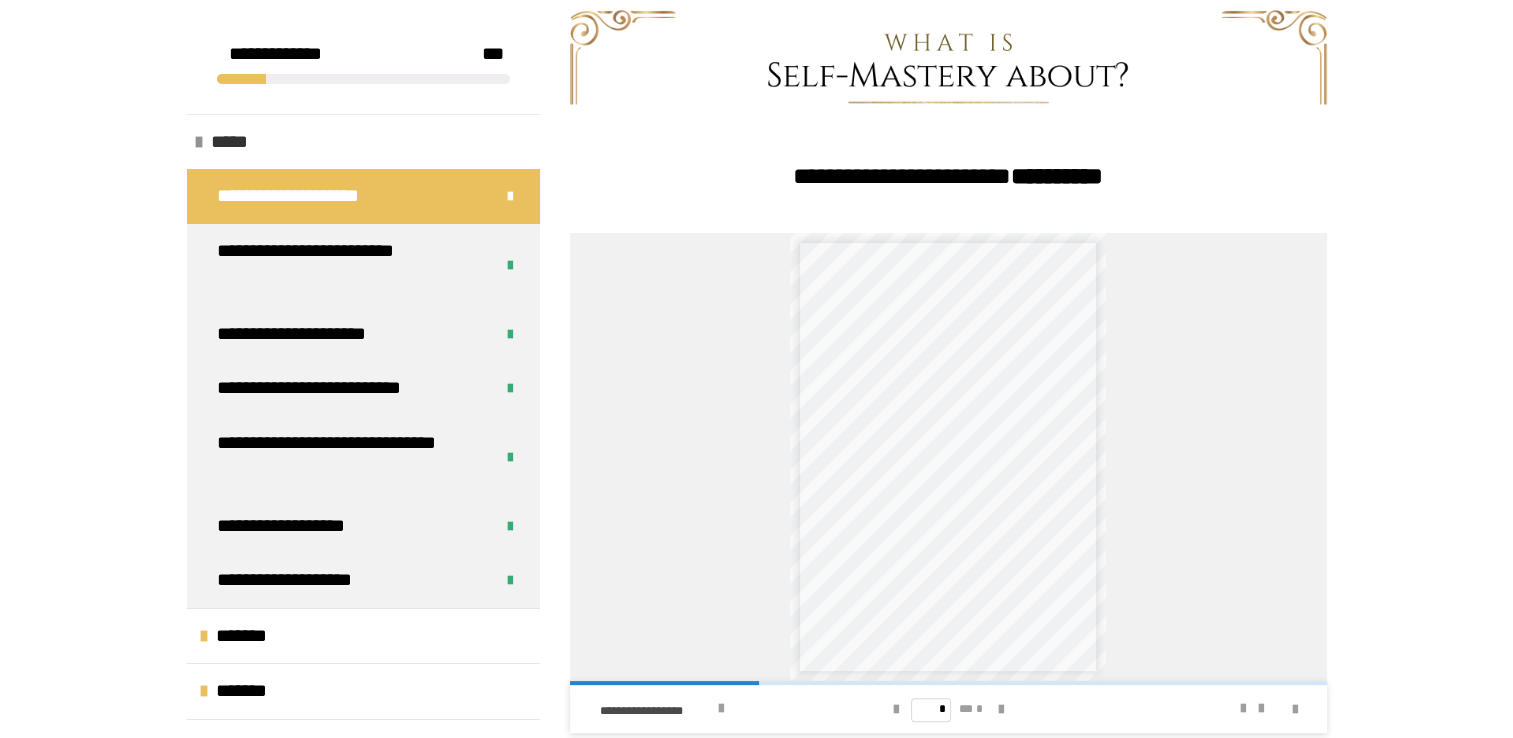 click at bounding box center (199, 142) 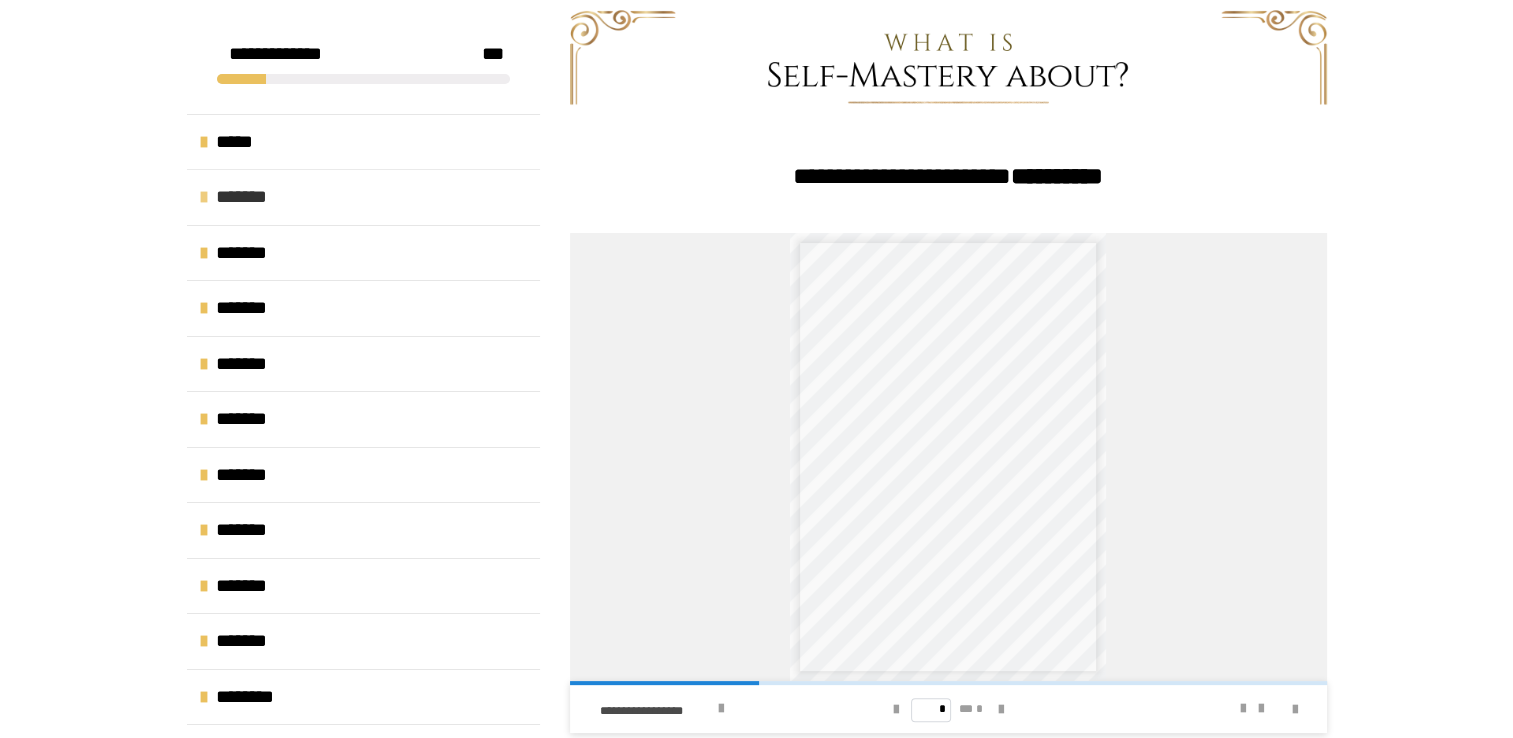 click at bounding box center [204, 197] 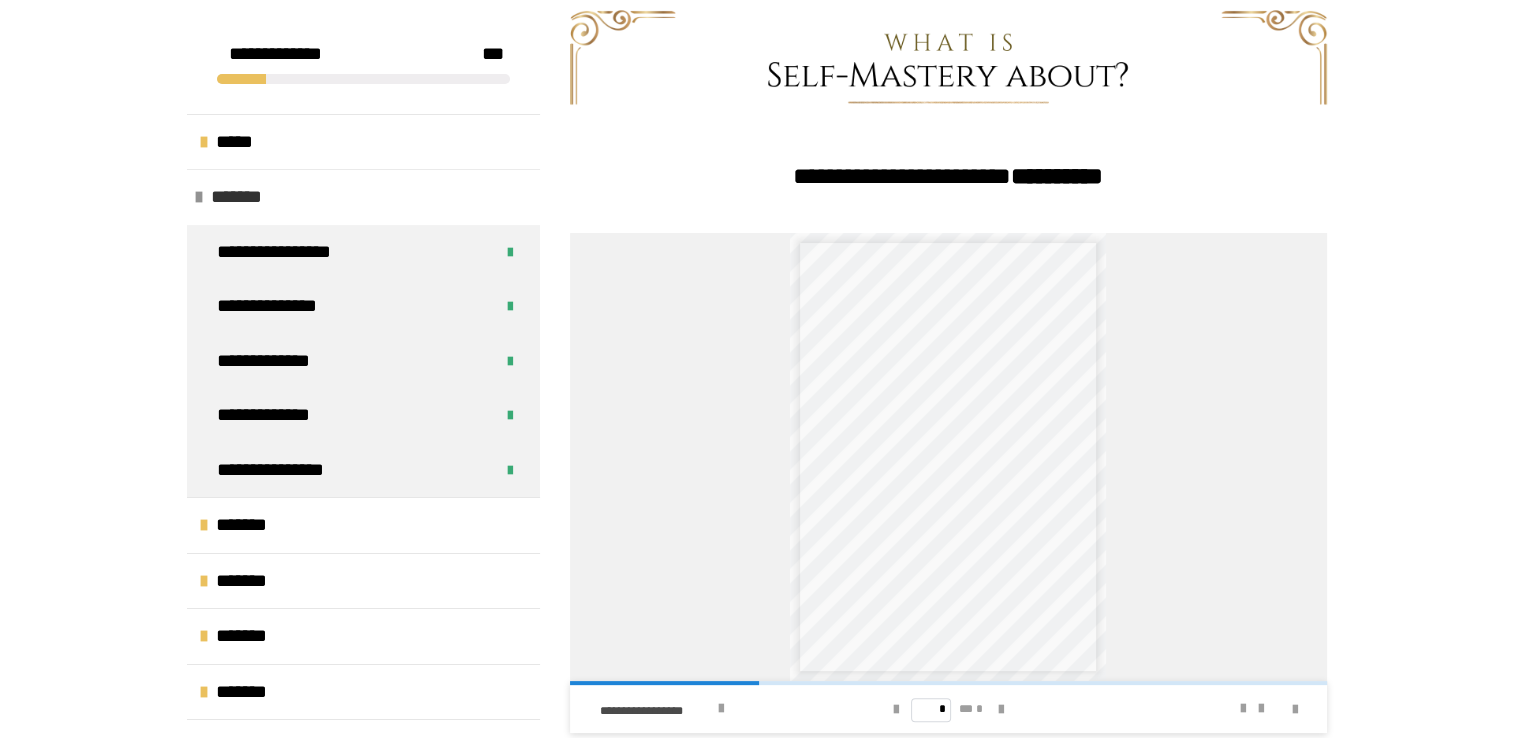 click at bounding box center (199, 197) 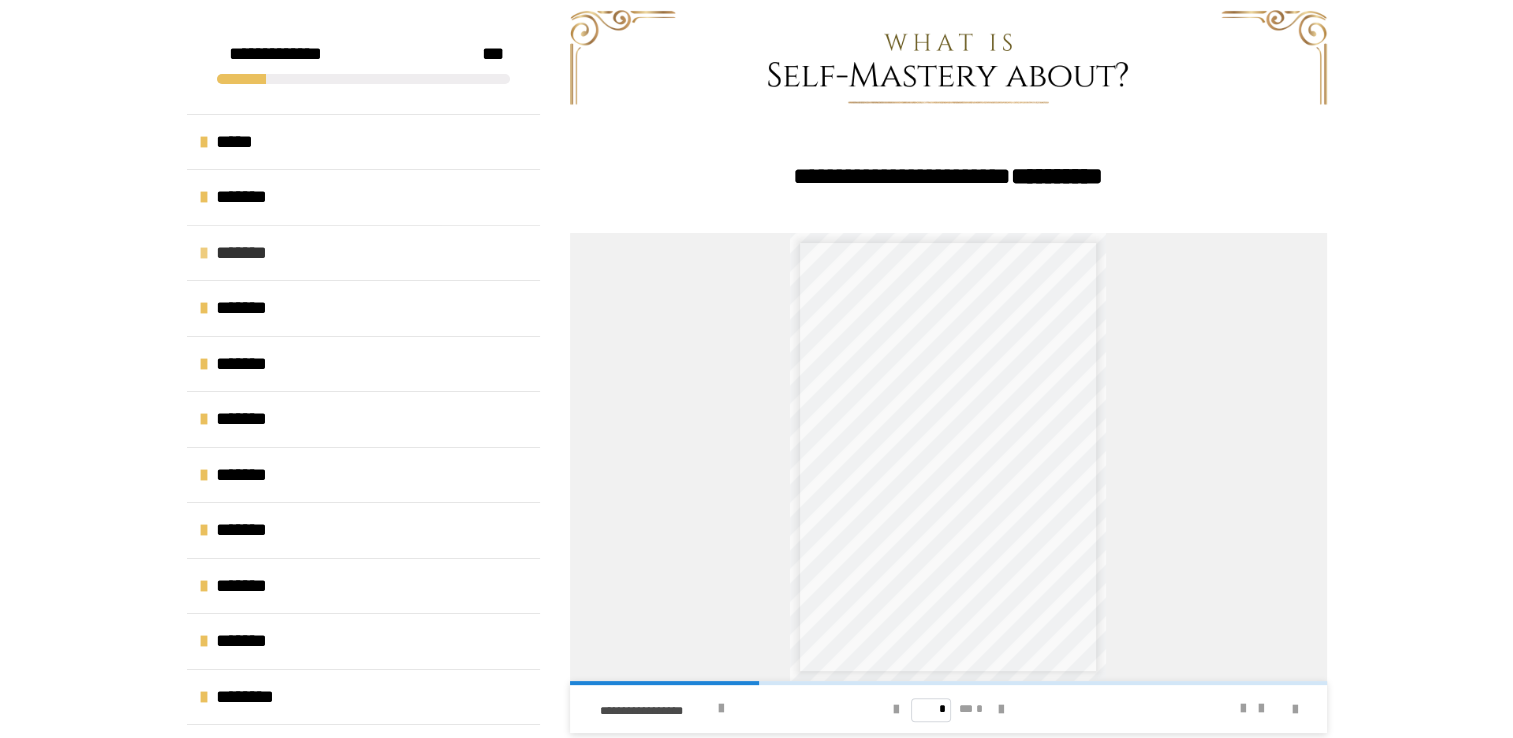 click on "*******" at bounding box center [363, 253] 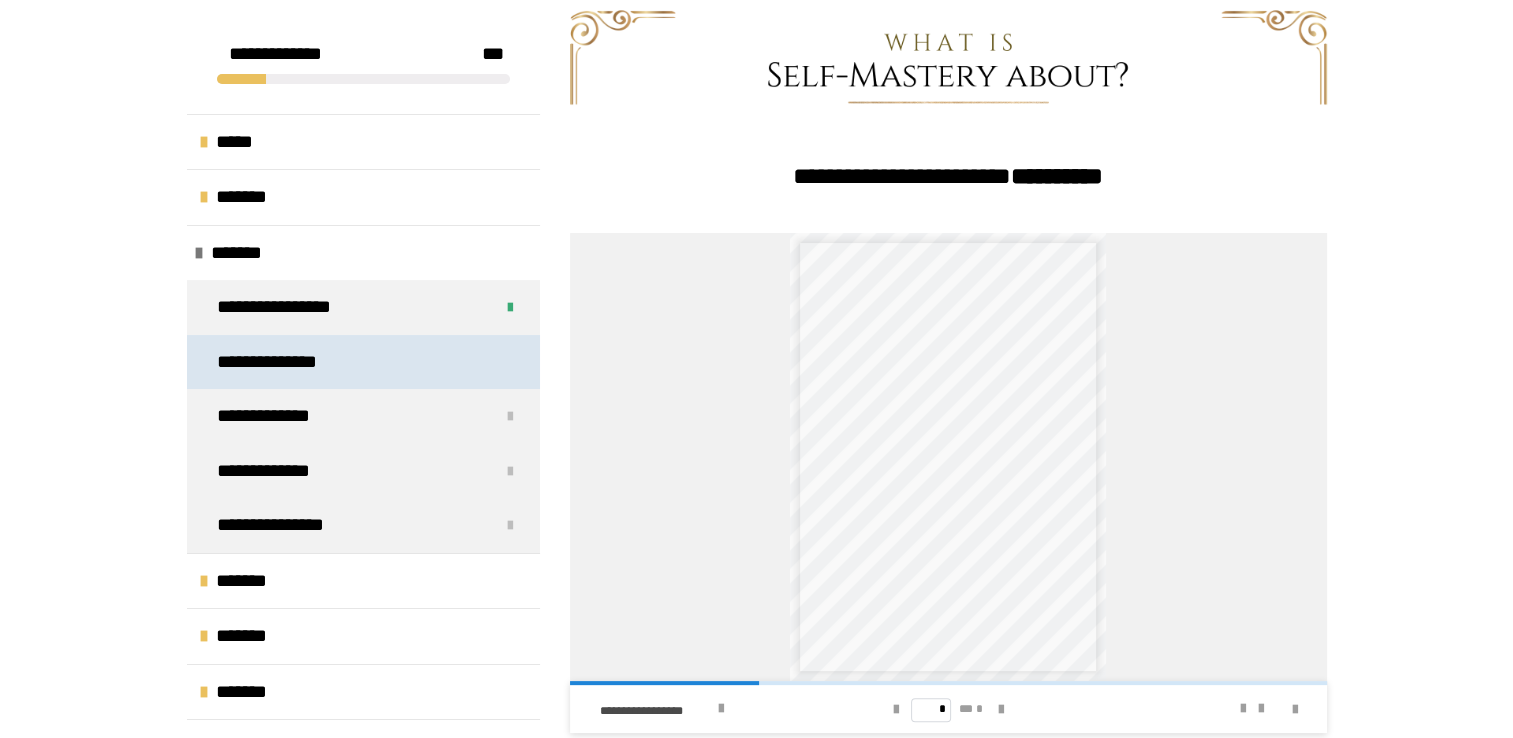 click on "**********" at bounding box center (363, 362) 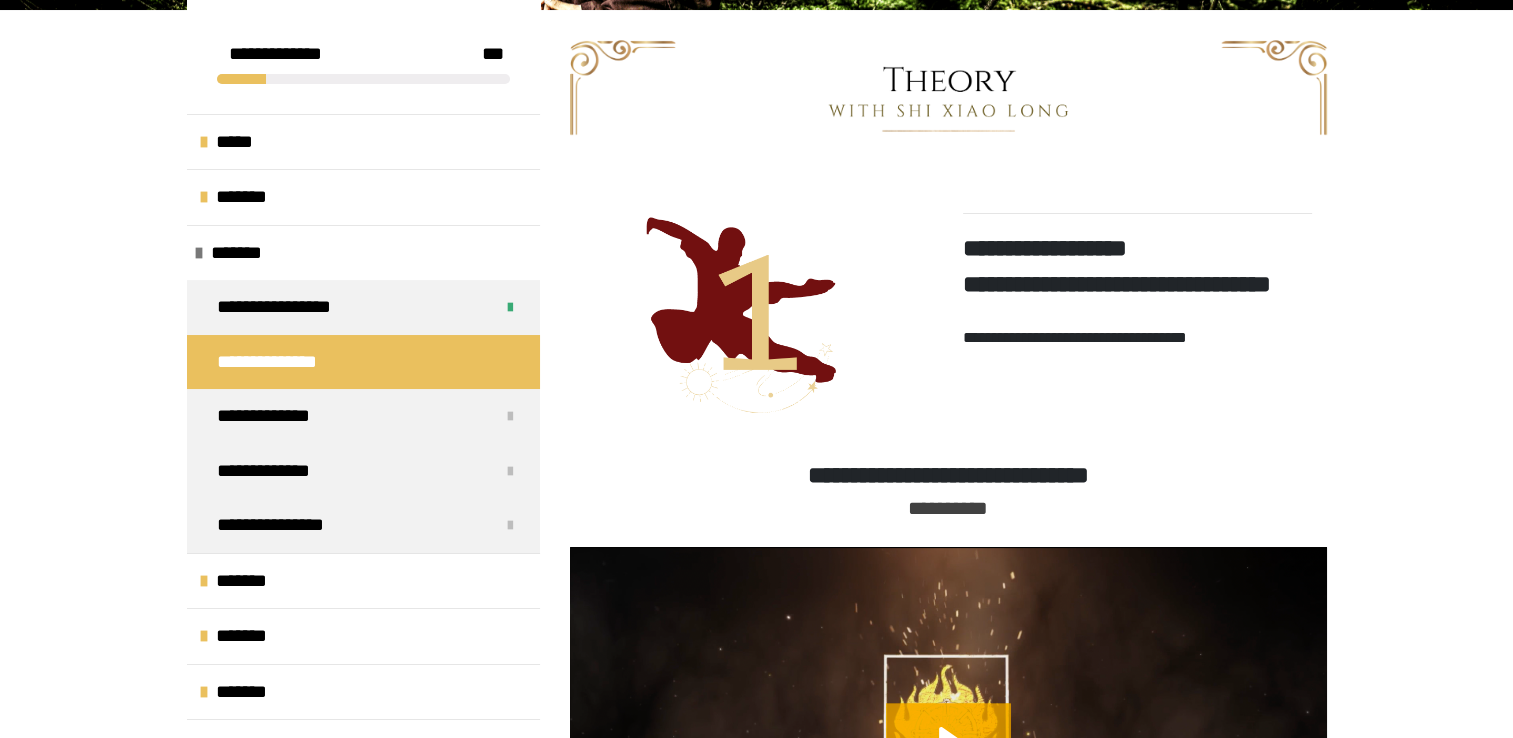 drag, startPoint x: 900, startPoint y: 175, endPoint x: 888, endPoint y: 172, distance: 12.369317 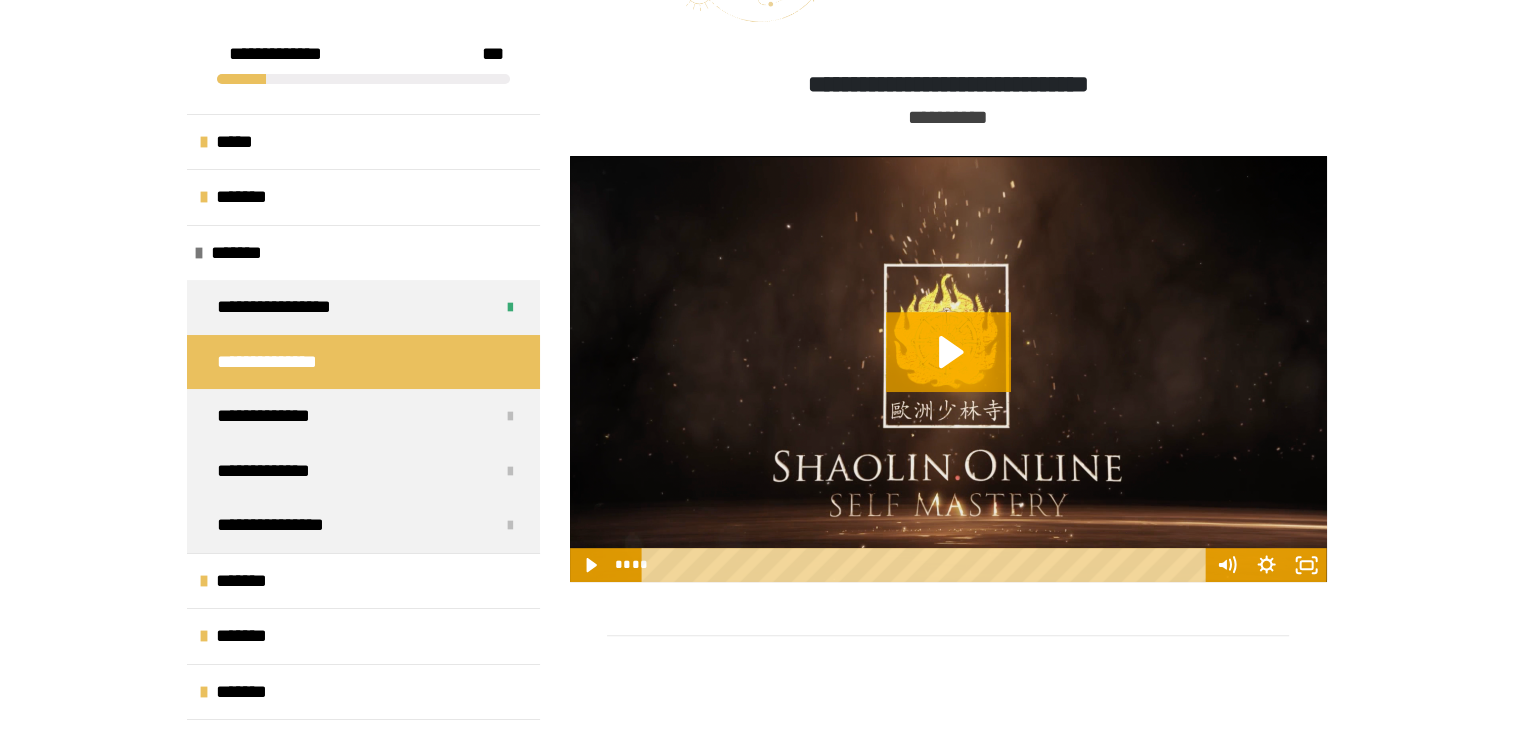 scroll, scrollTop: 770, scrollLeft: 0, axis: vertical 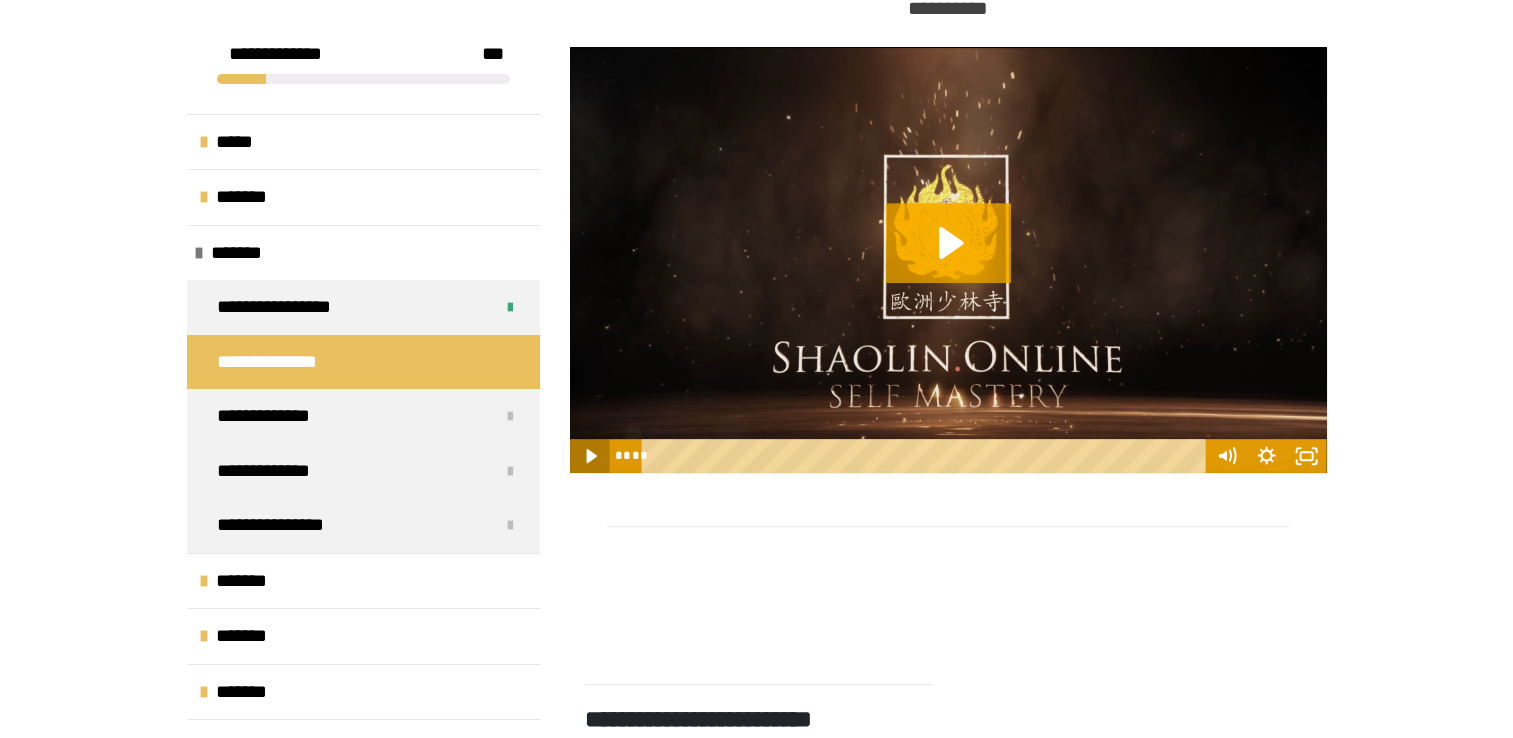 click on "****" at bounding box center (948, 456) 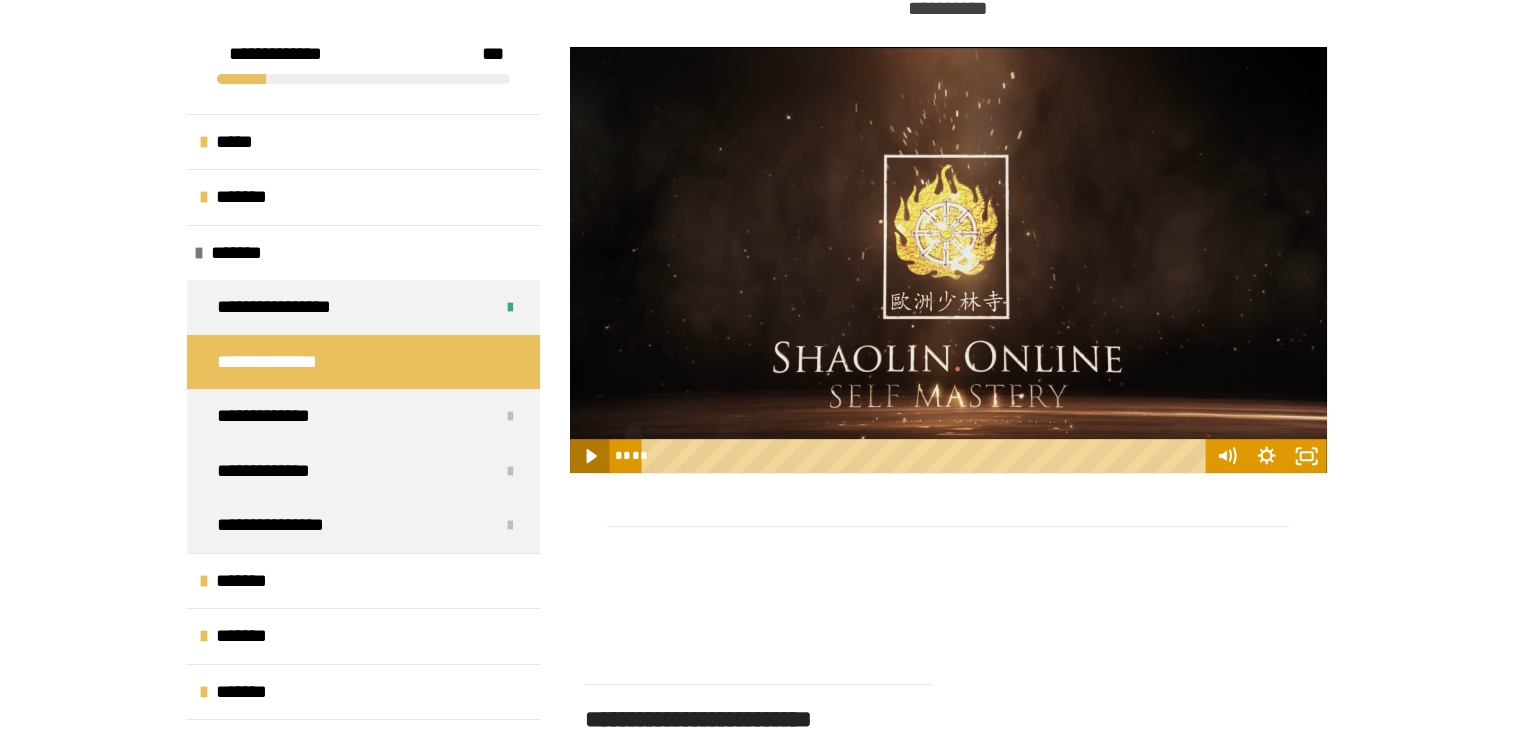 click 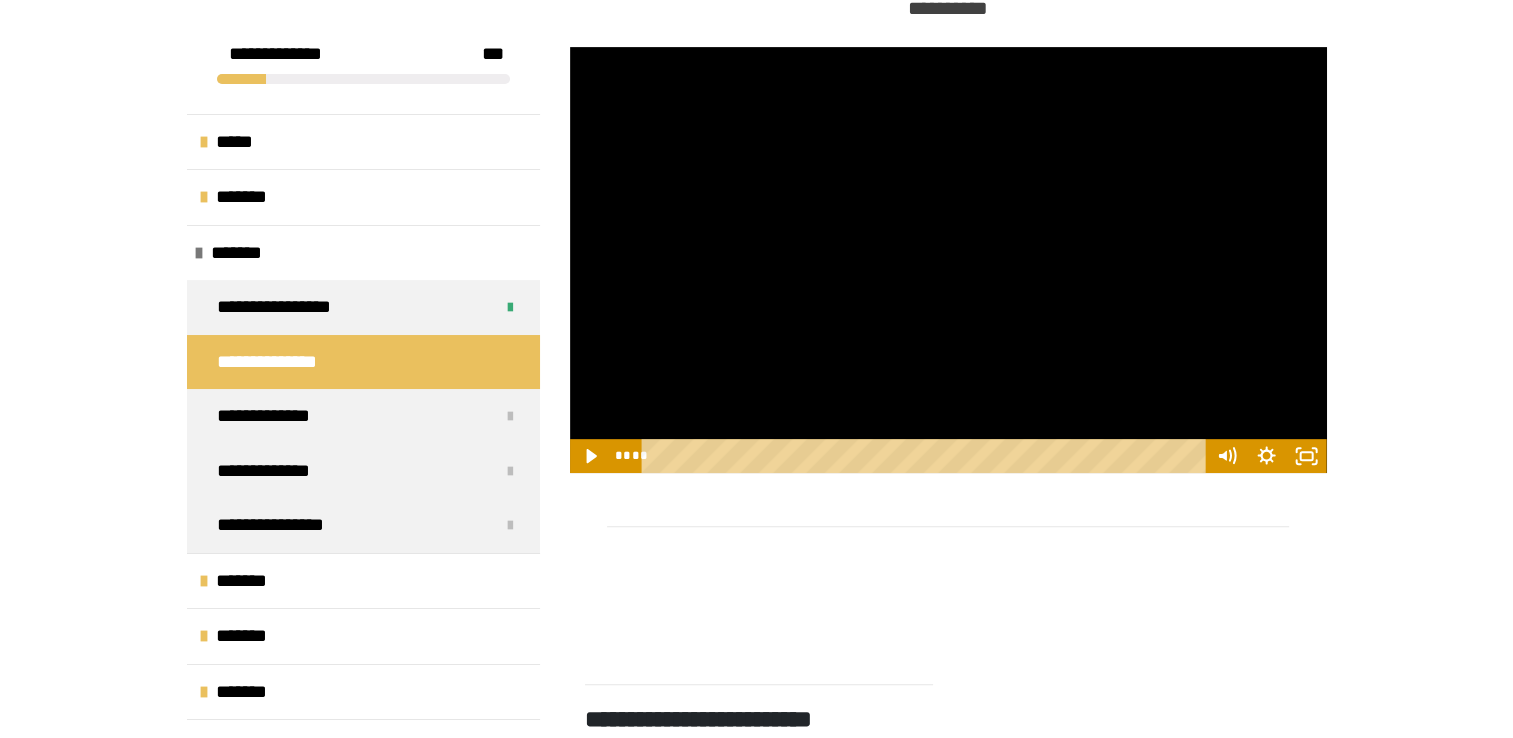 type 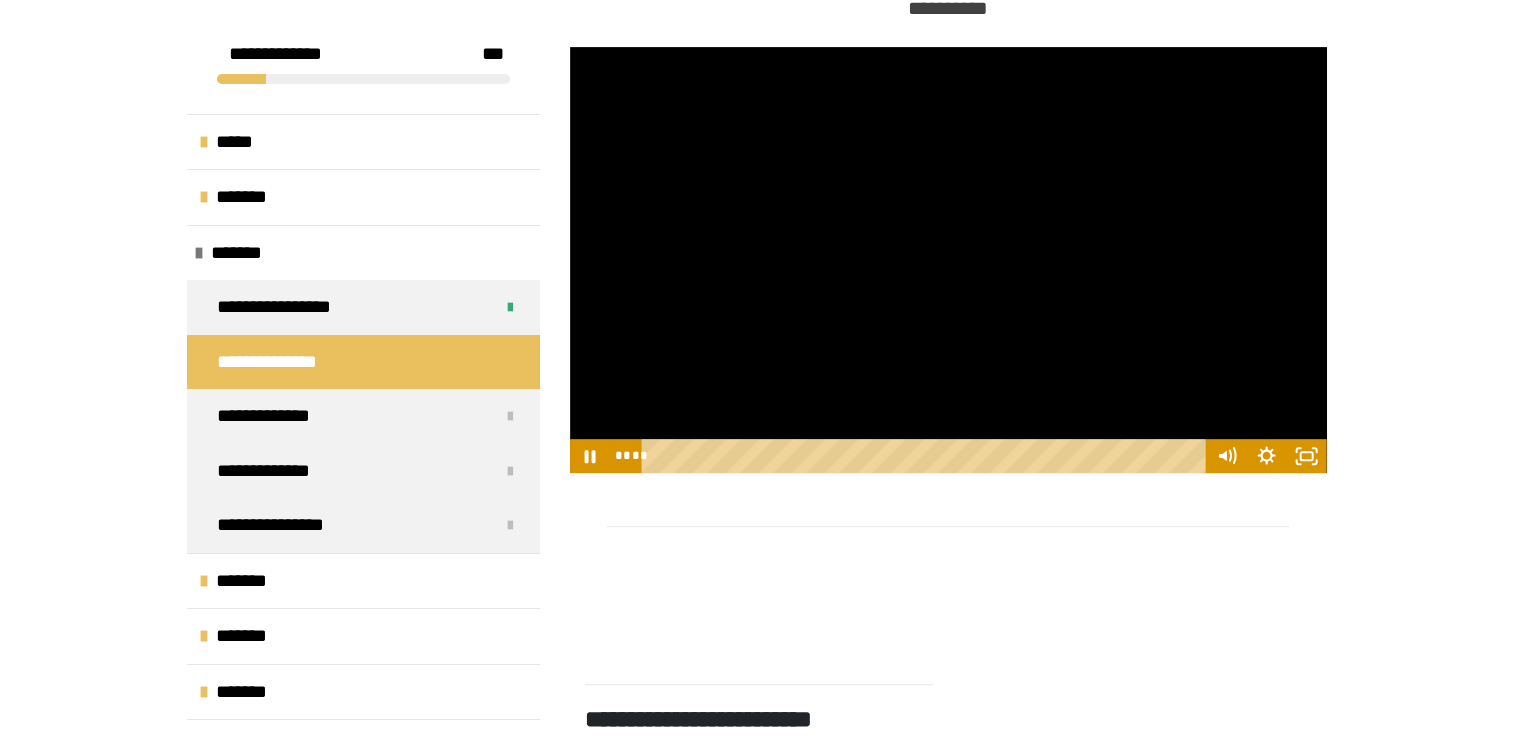 type 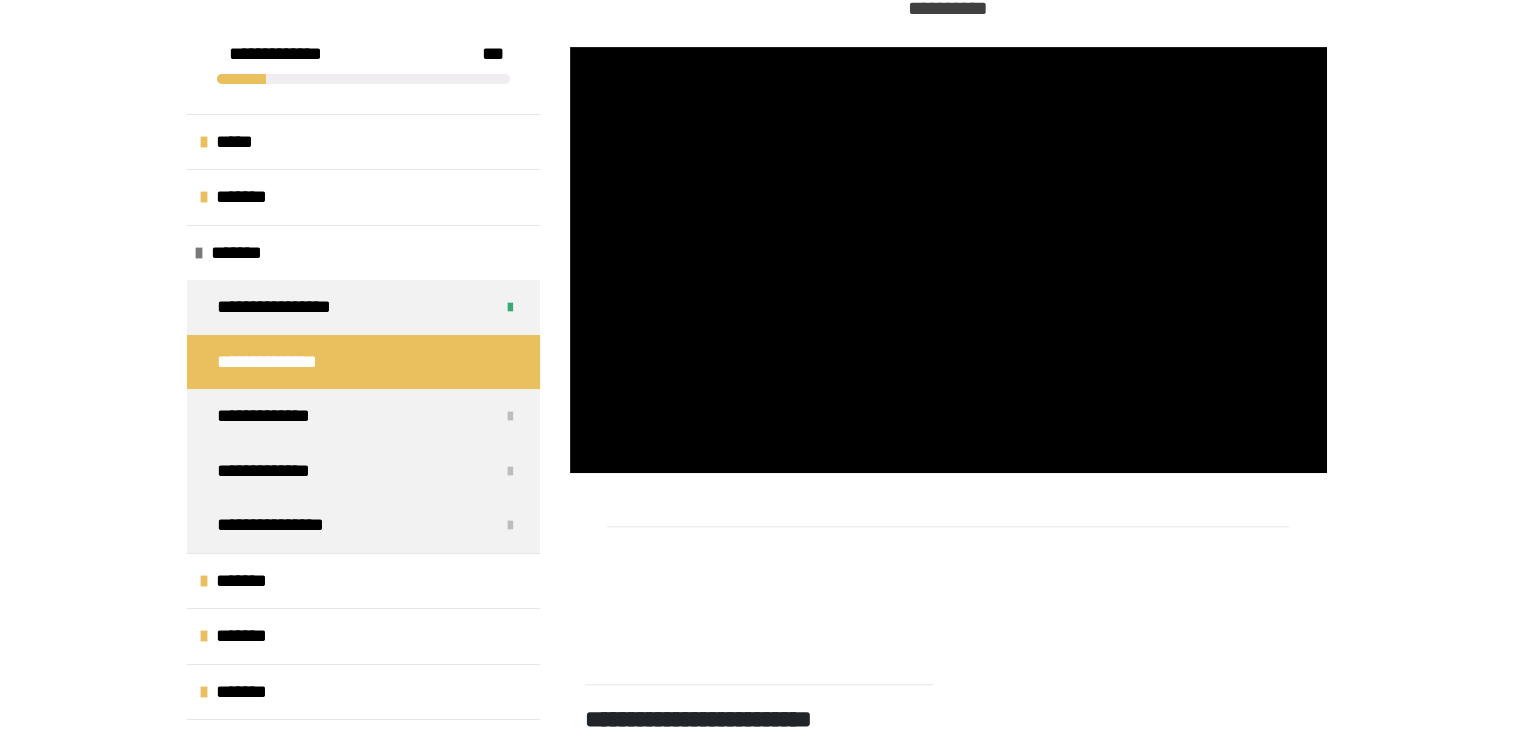 drag, startPoint x: 1370, startPoint y: 186, endPoint x: 1360, endPoint y: 154, distance: 33.526108 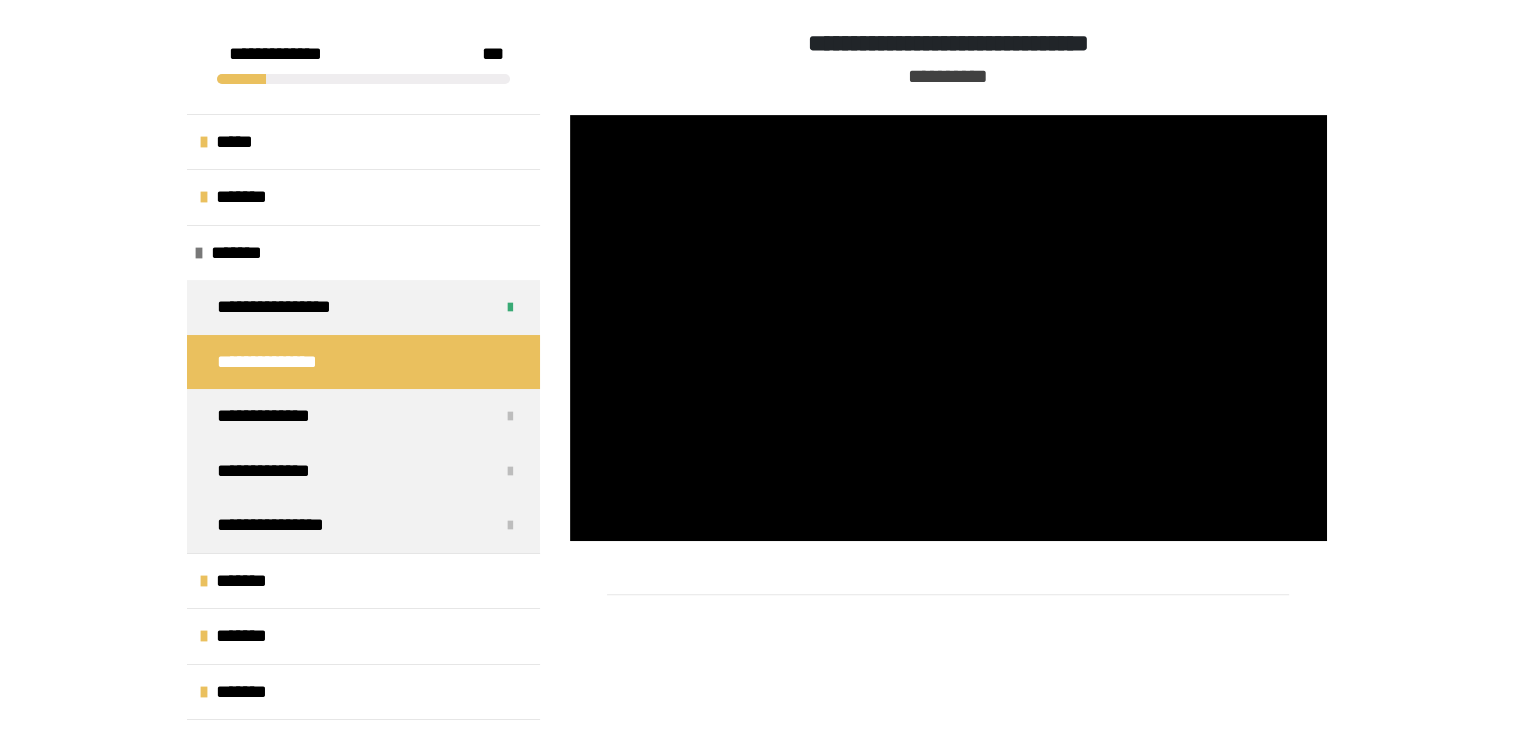 scroll, scrollTop: 670, scrollLeft: 0, axis: vertical 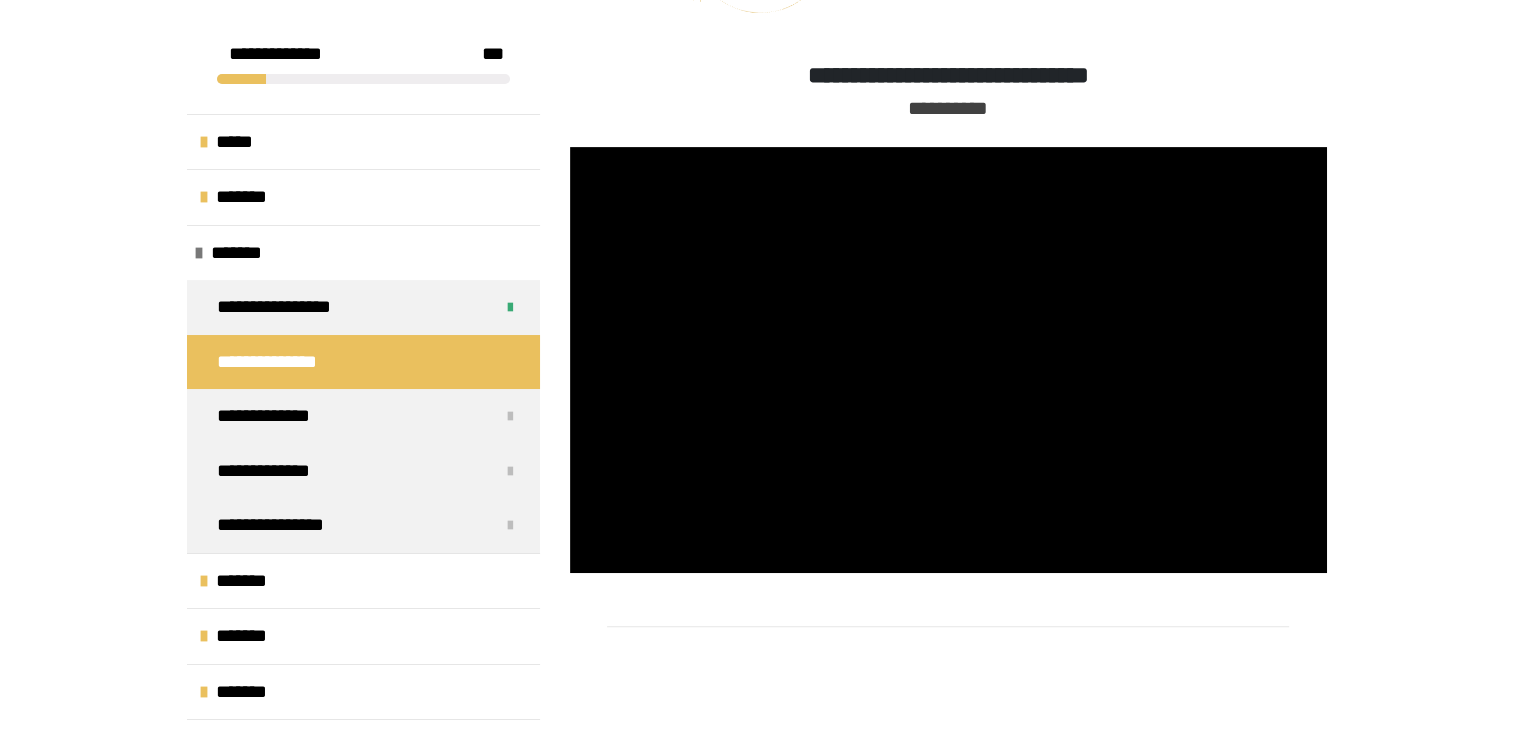drag, startPoint x: 1137, startPoint y: 110, endPoint x: 1094, endPoint y: 122, distance: 44.64303 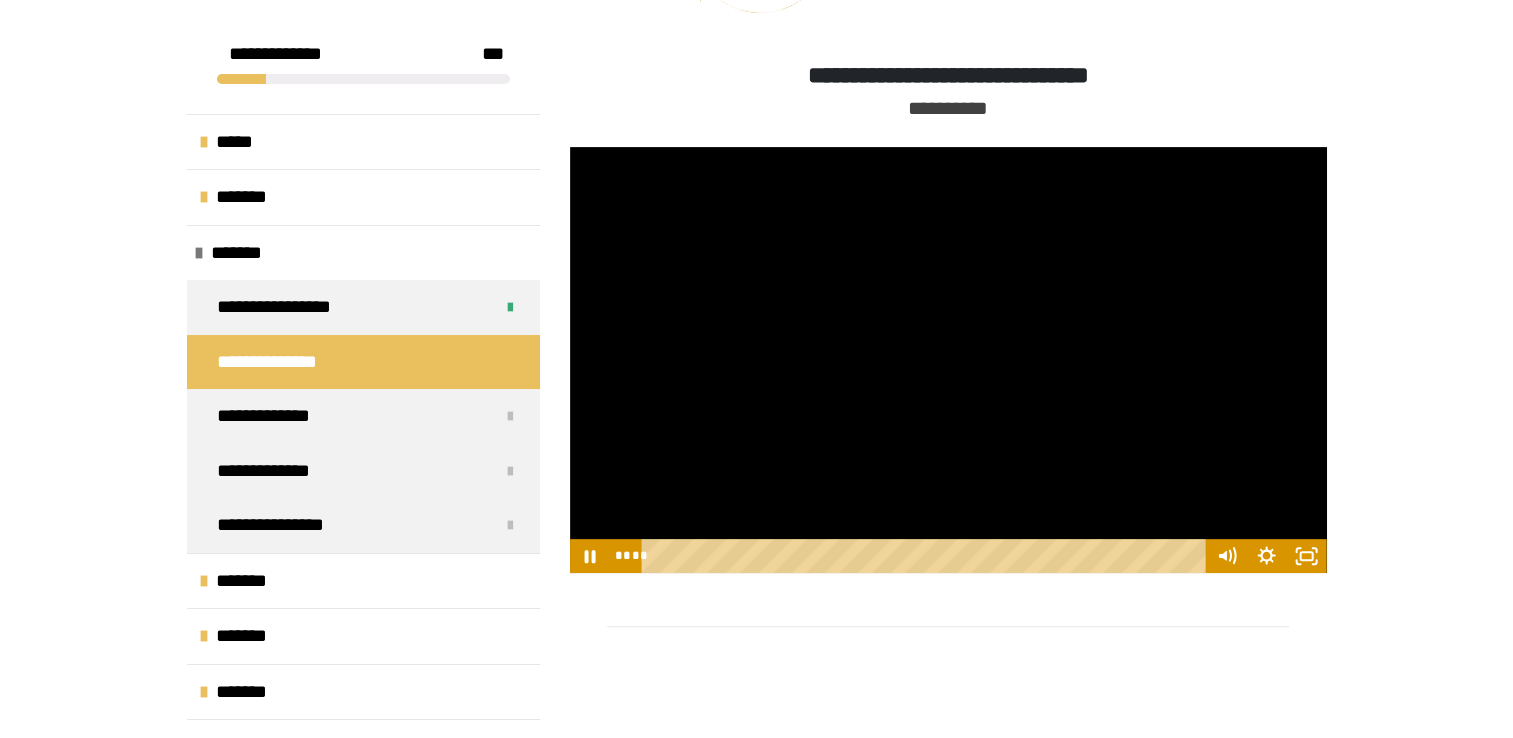 scroll, scrollTop: 570, scrollLeft: 0, axis: vertical 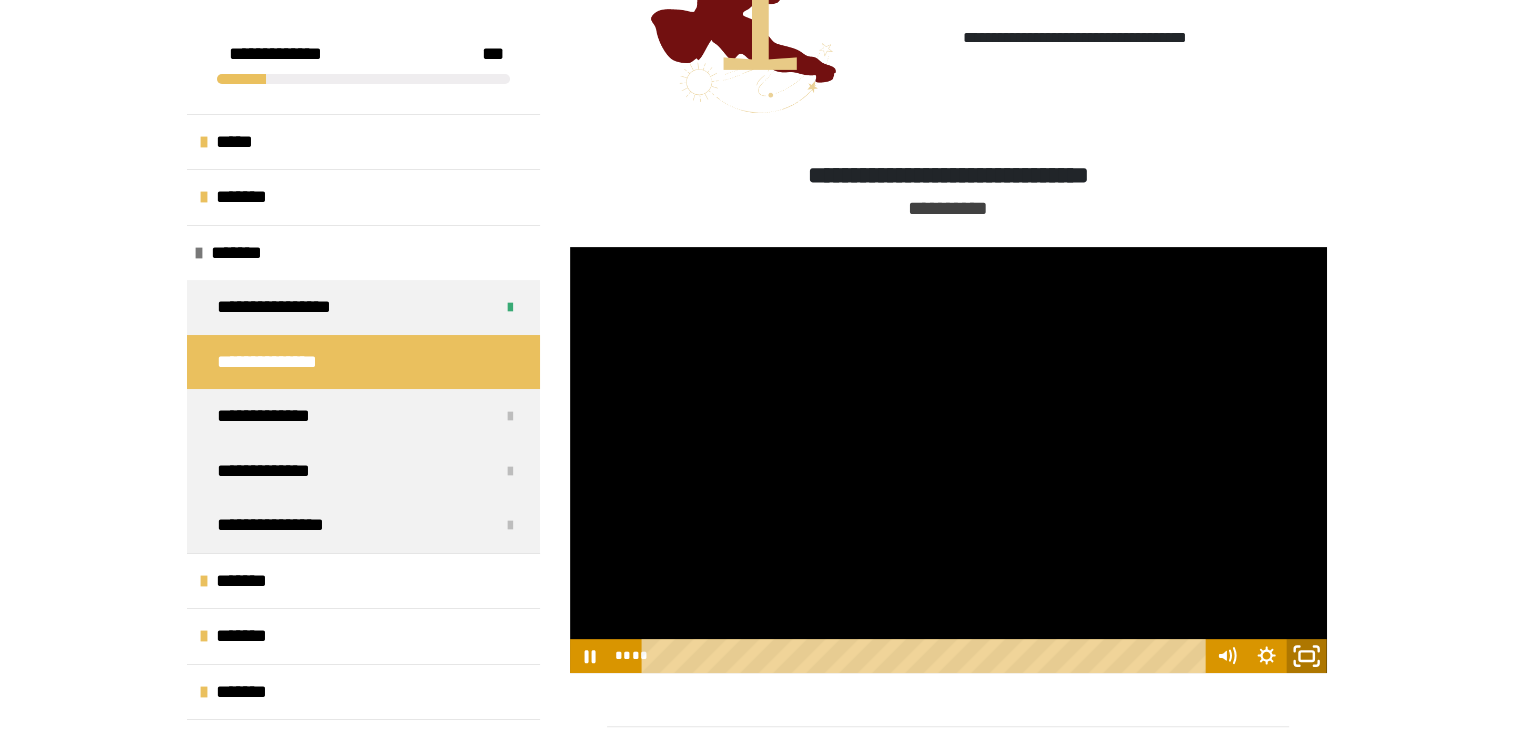 click 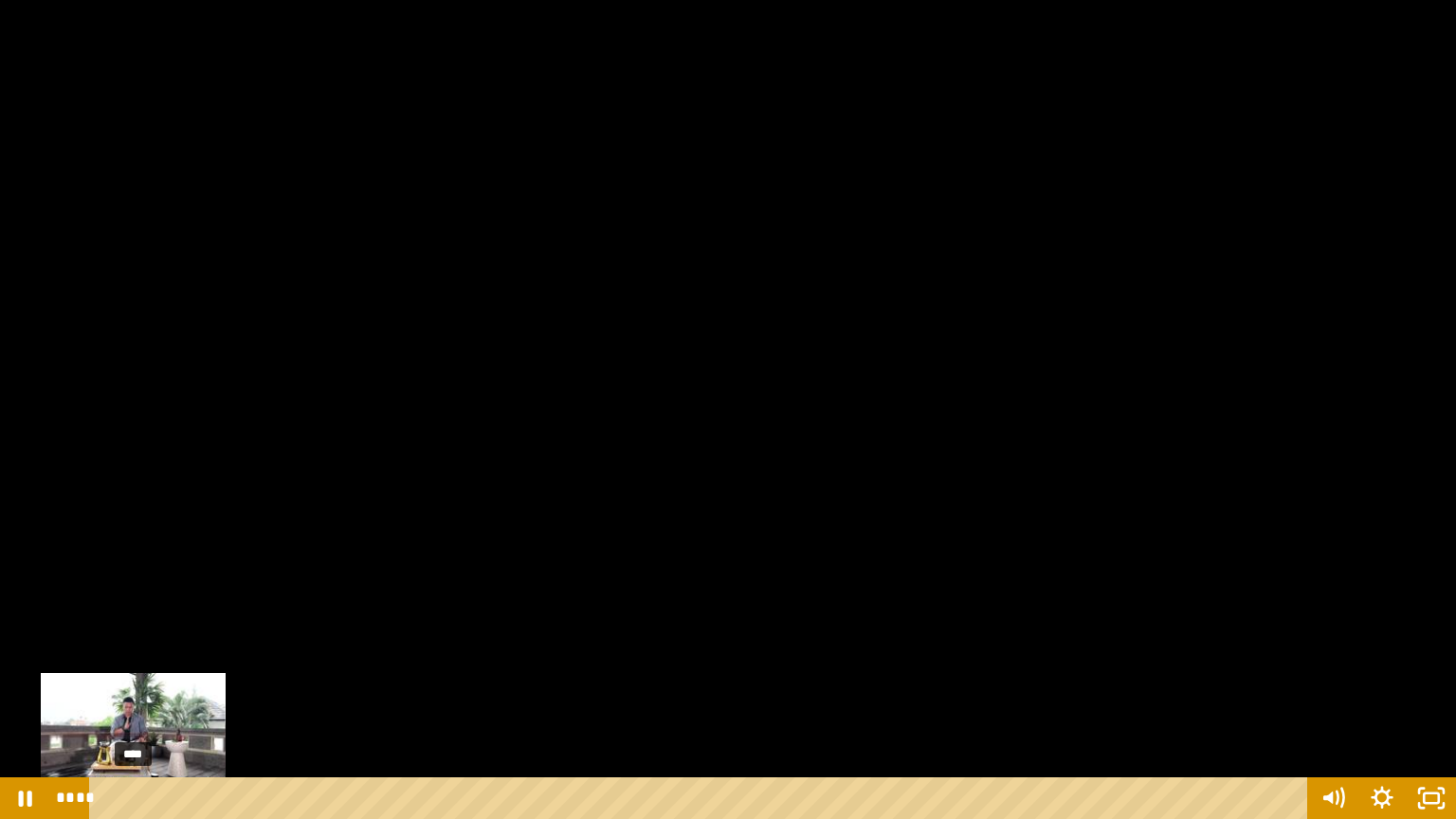 click on "****" at bounding box center (701, 798) 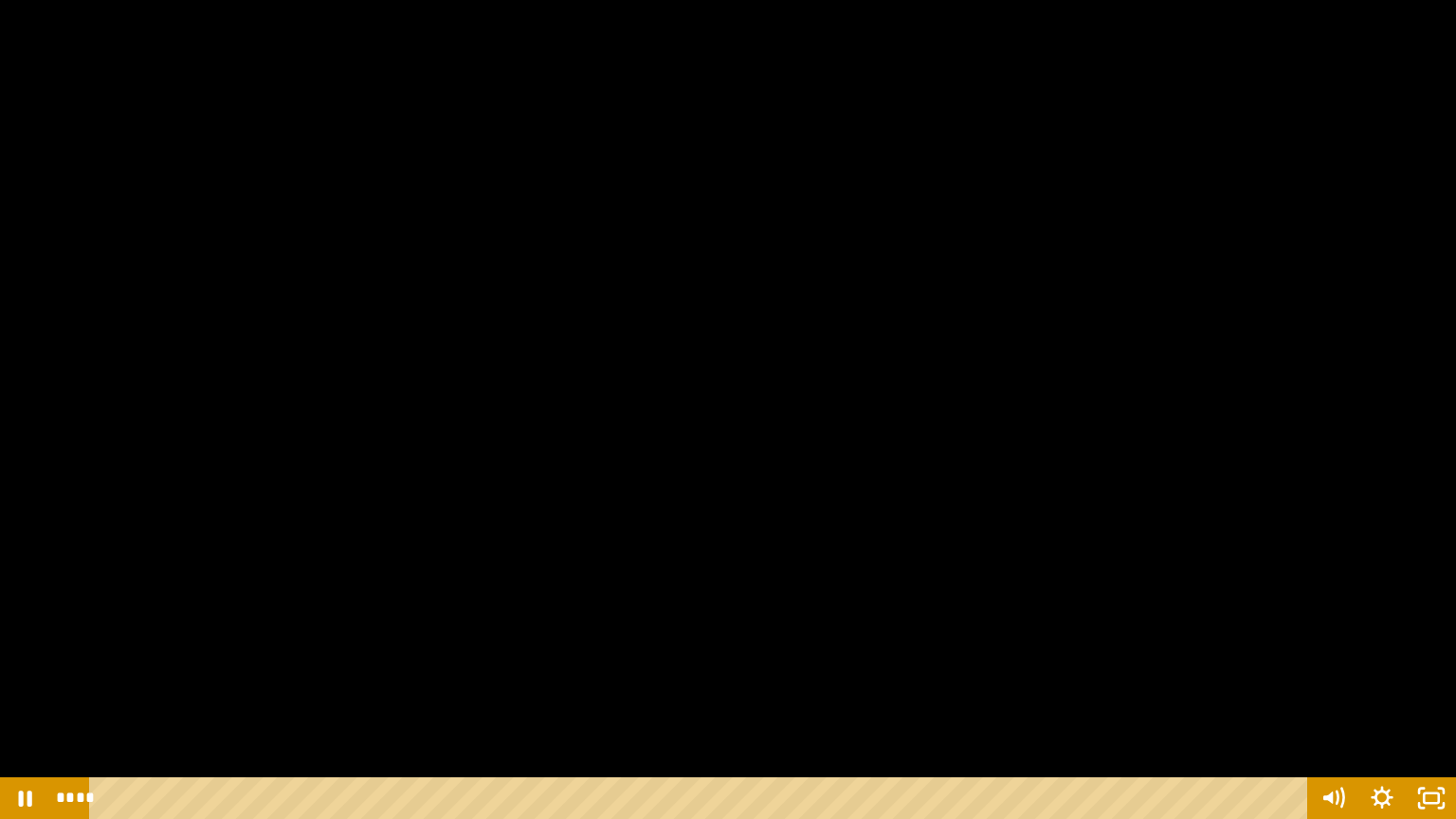 click at bounding box center [728, 410] 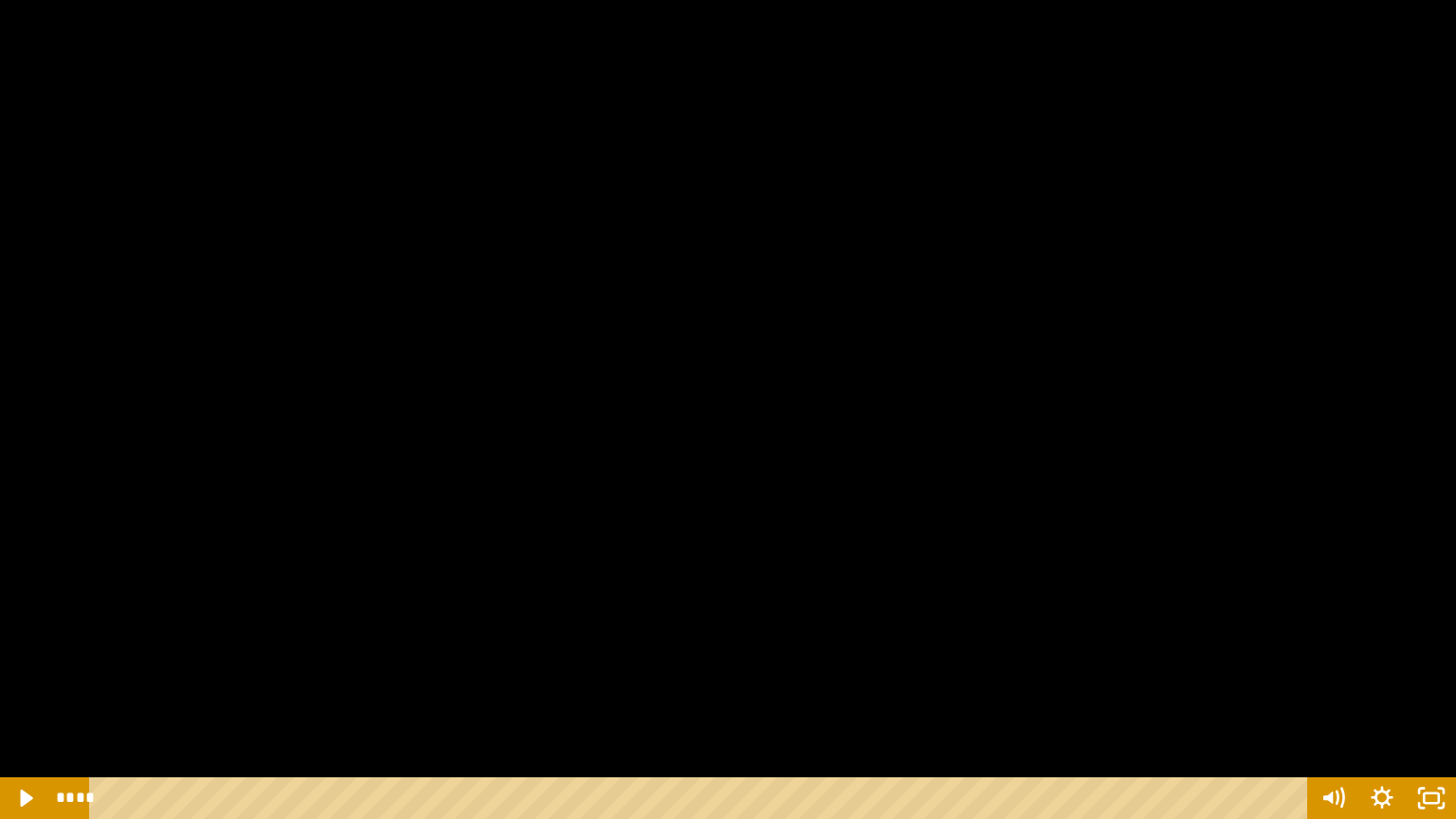 click at bounding box center (728, 410) 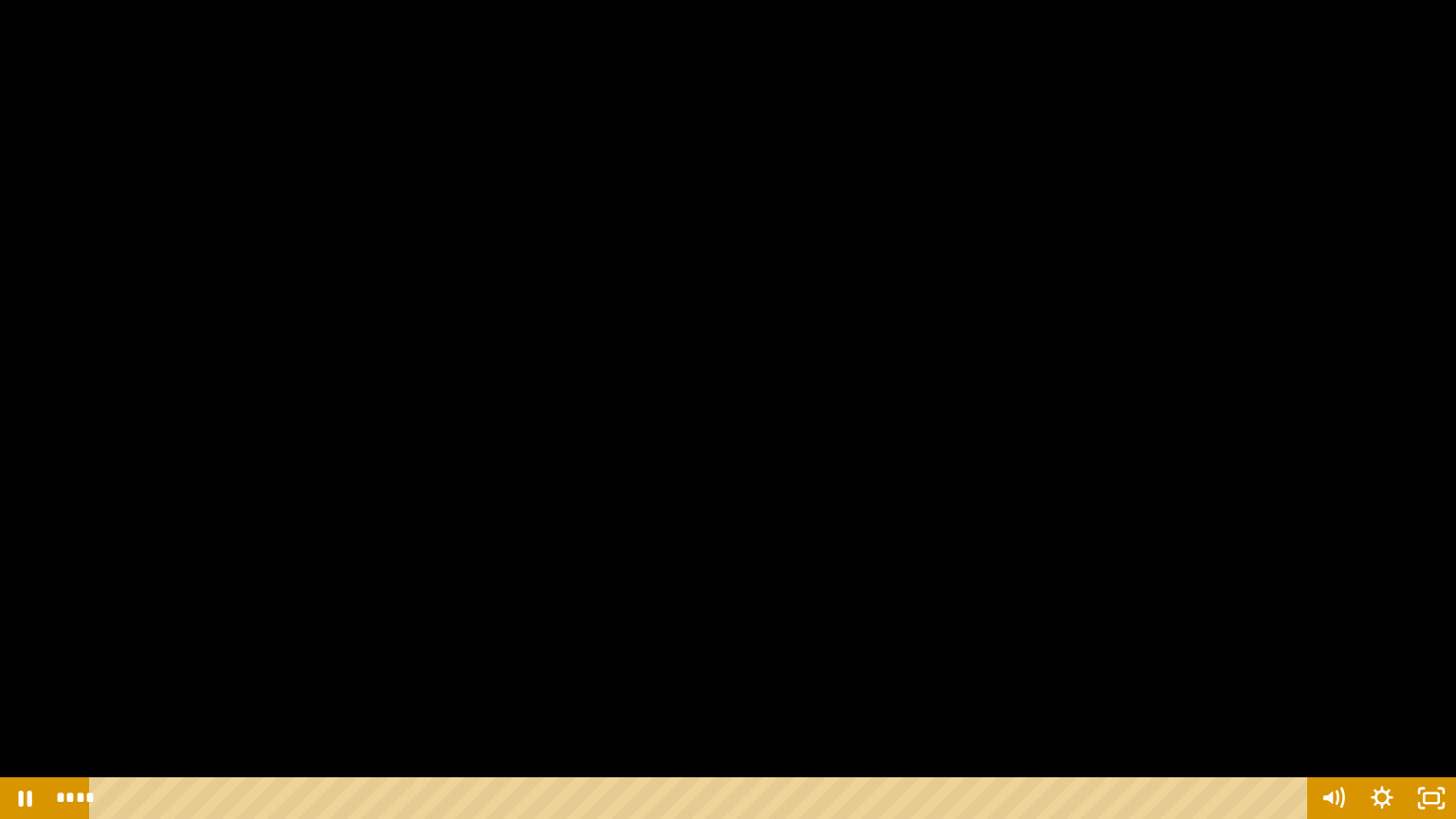 drag, startPoint x: 1301, startPoint y: 204, endPoint x: 1082, endPoint y: 184, distance: 219.91135 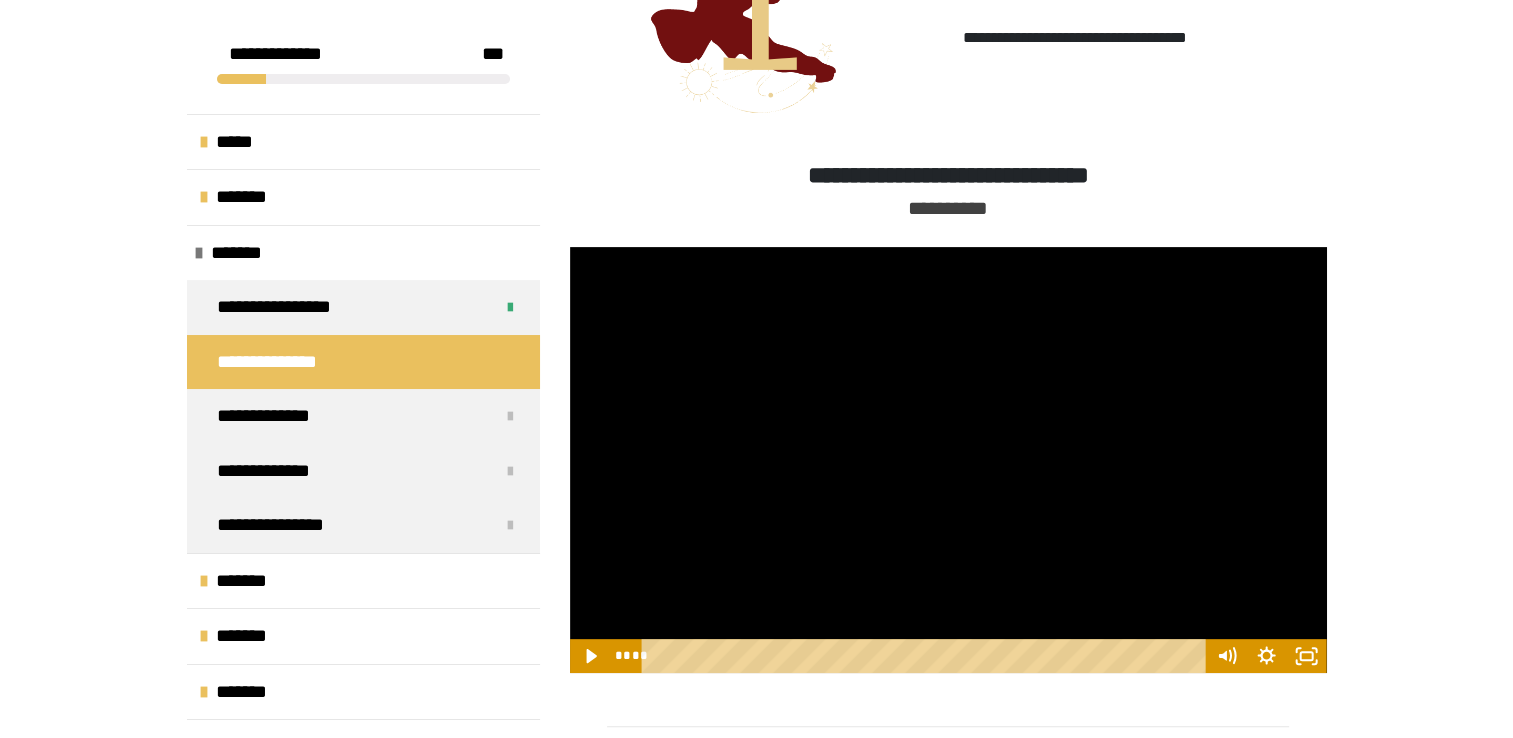 click at bounding box center [948, 460] 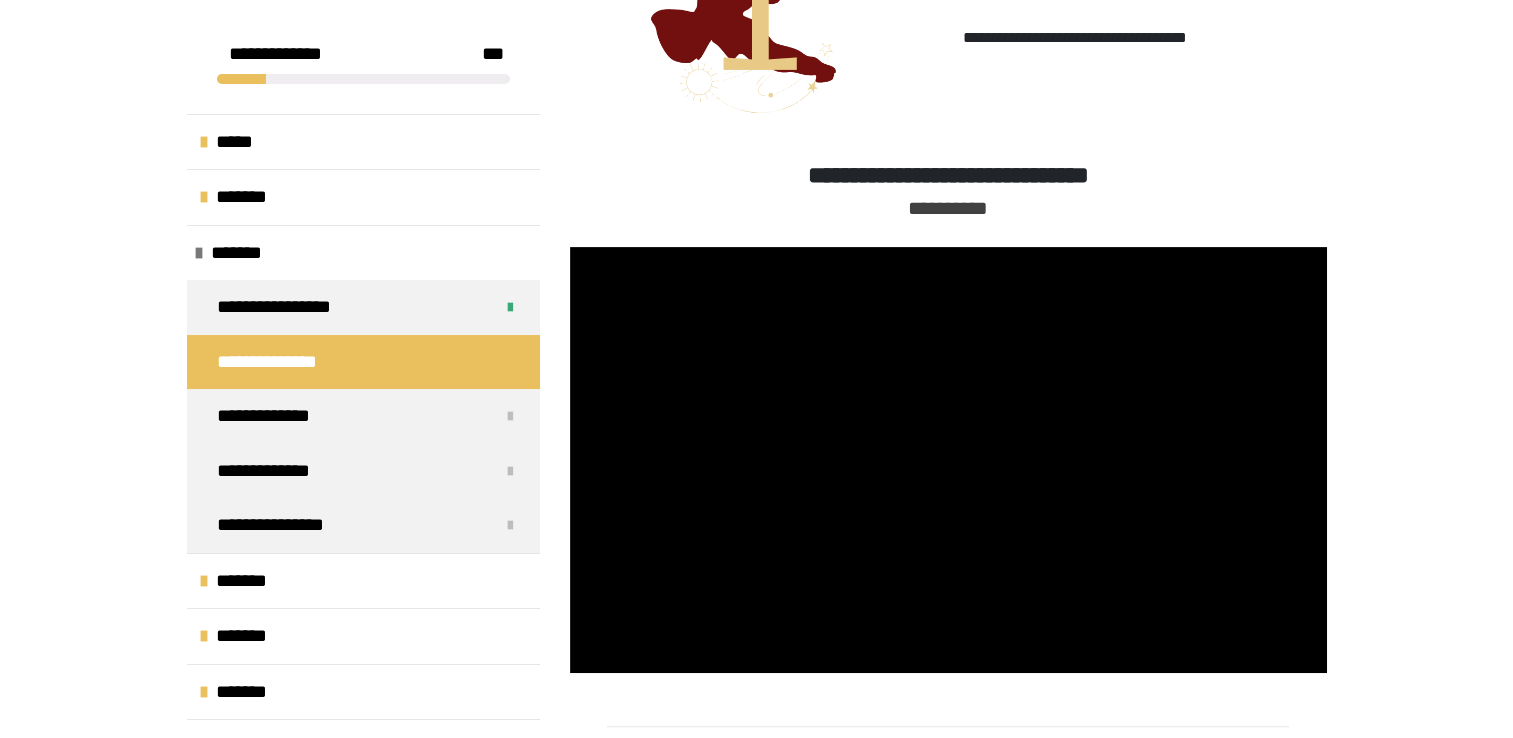 drag, startPoint x: 1363, startPoint y: 222, endPoint x: 1362, endPoint y: 212, distance: 10.049875 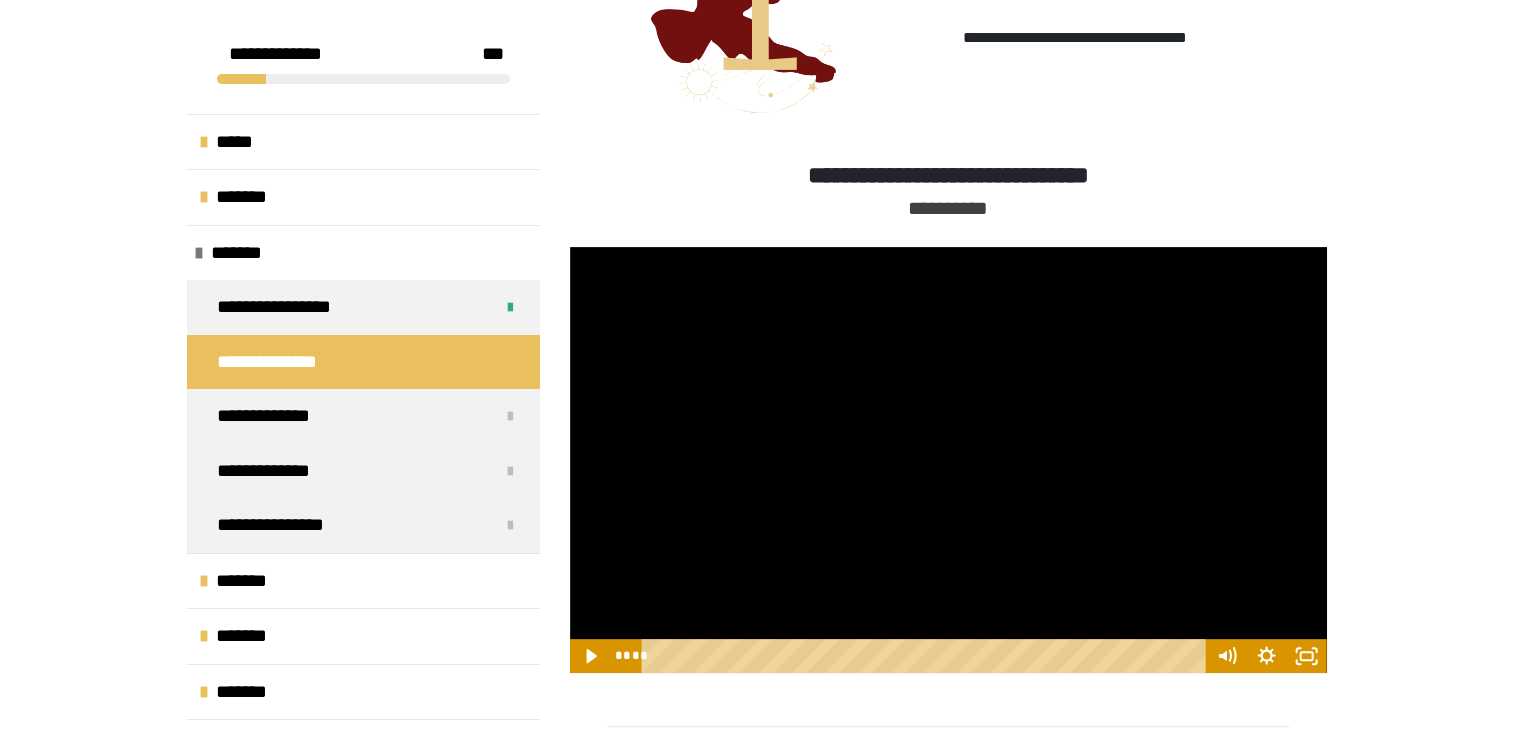 click at bounding box center (948, 460) 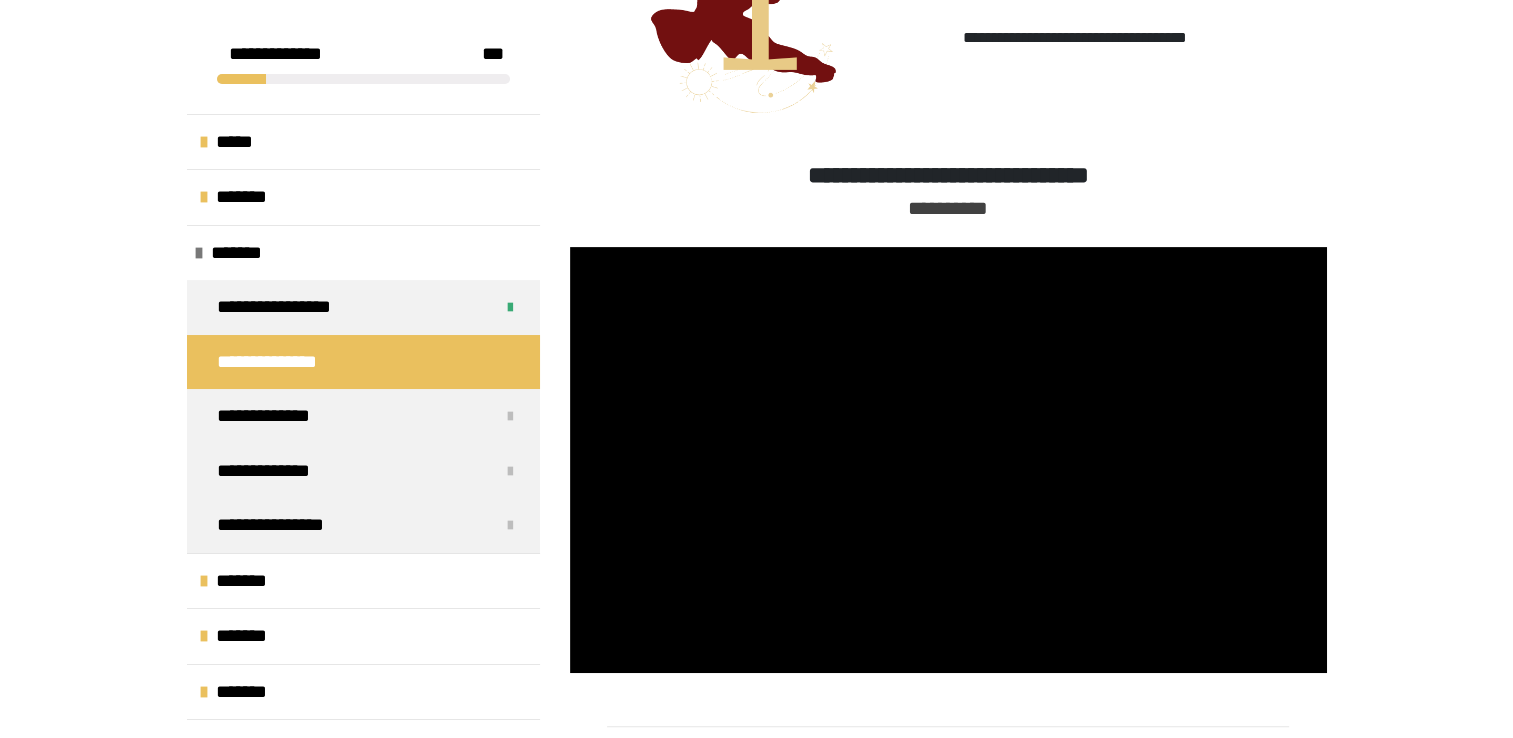 drag, startPoint x: 1340, startPoint y: 217, endPoint x: 1334, endPoint y: 202, distance: 16.155495 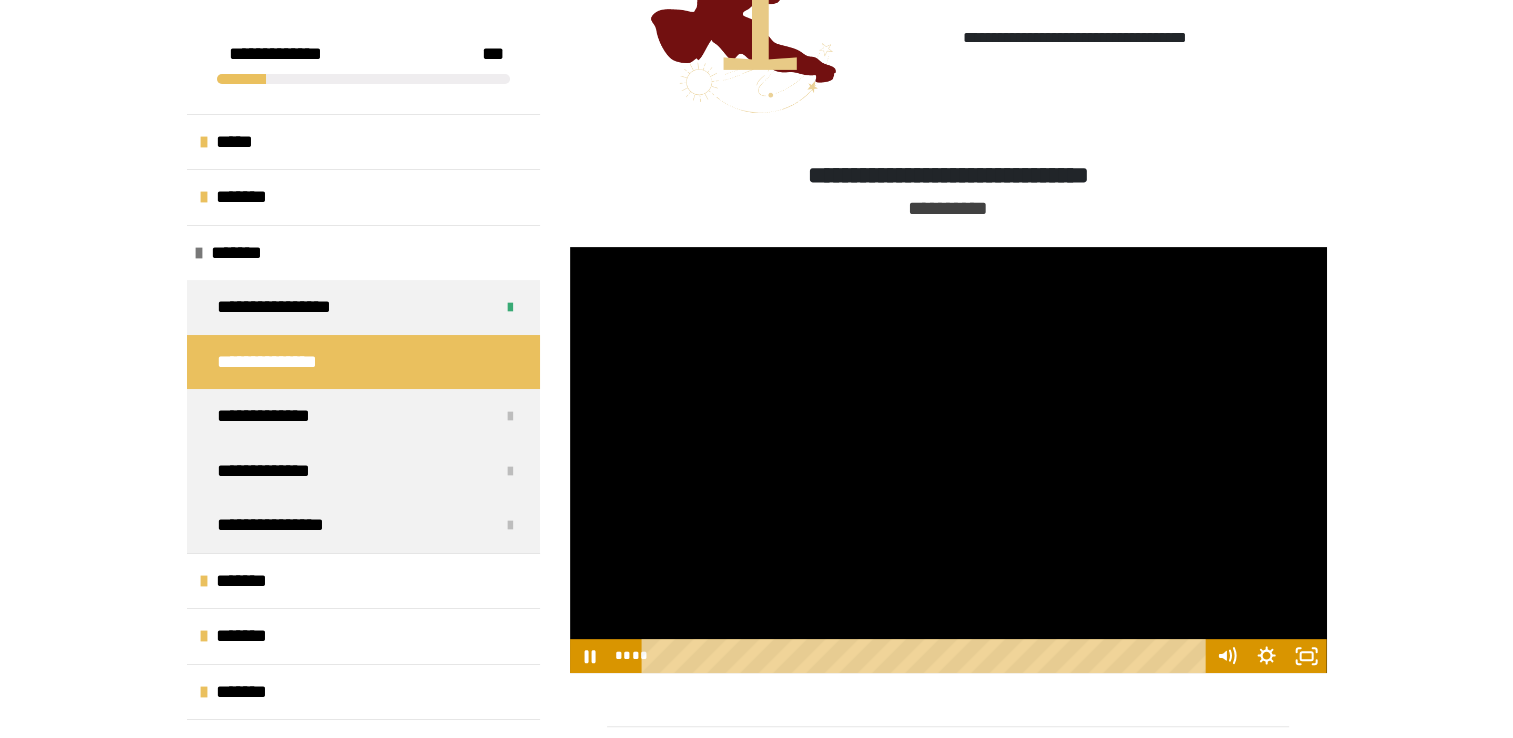 click at bounding box center (948, 460) 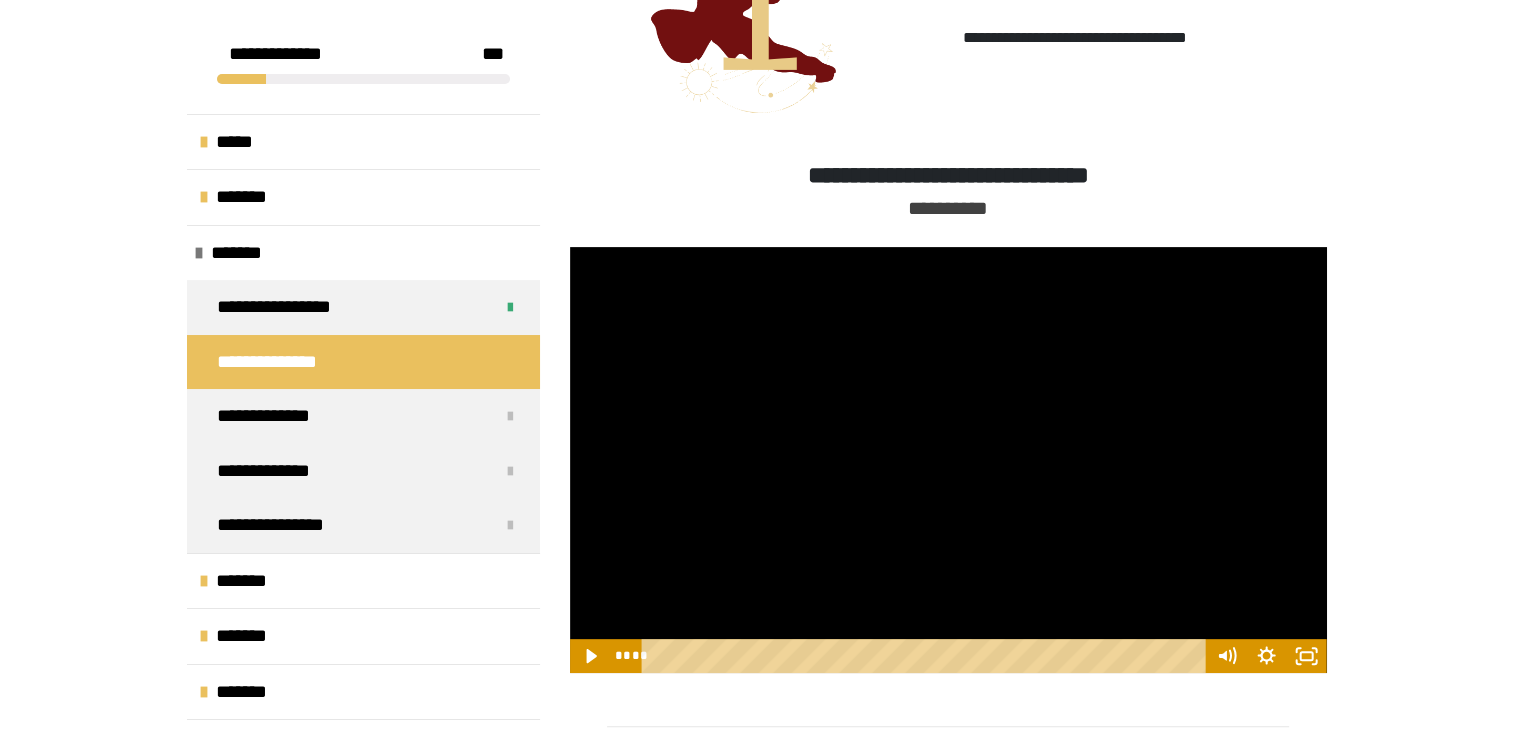 click on "**" at bounding box center [836, 175] 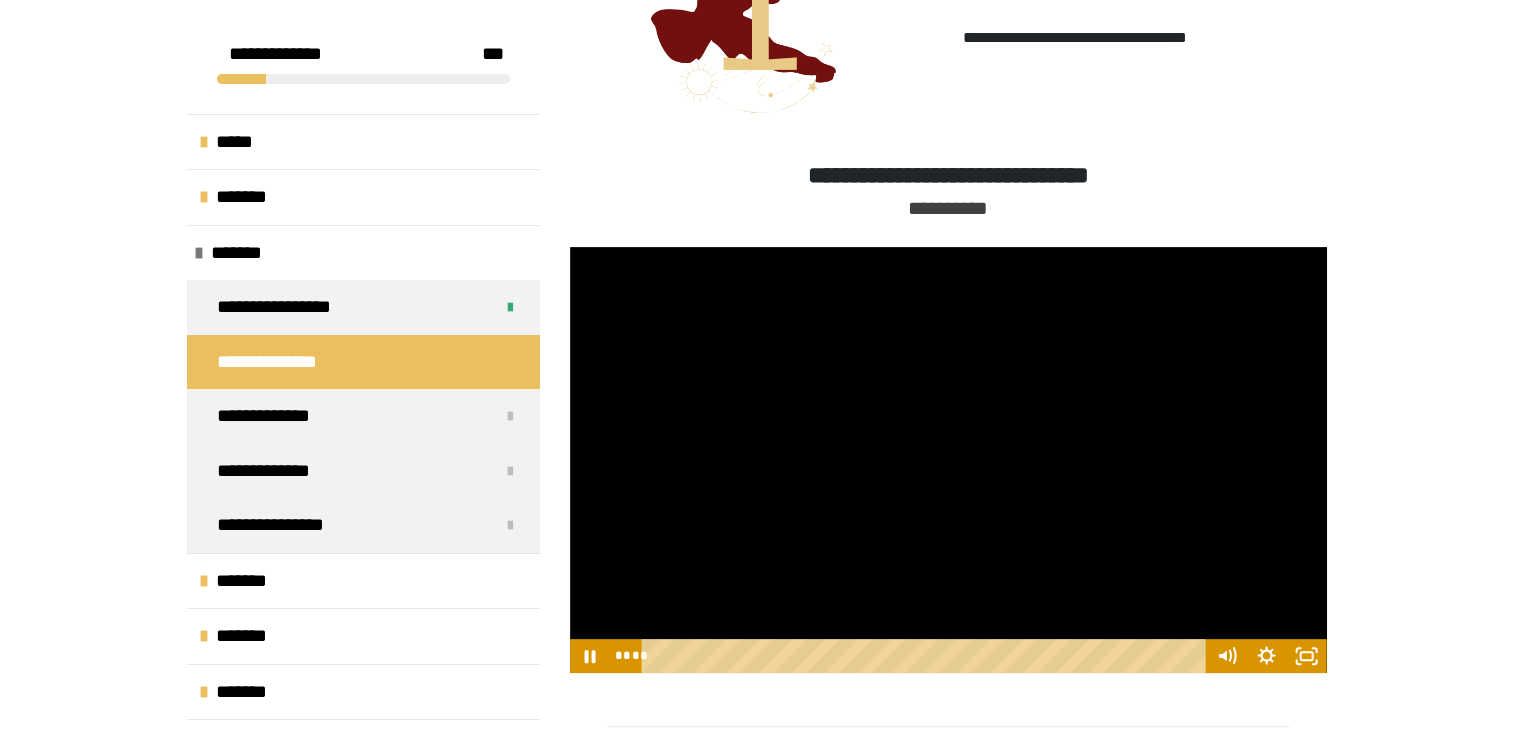 click at bounding box center (948, 460) 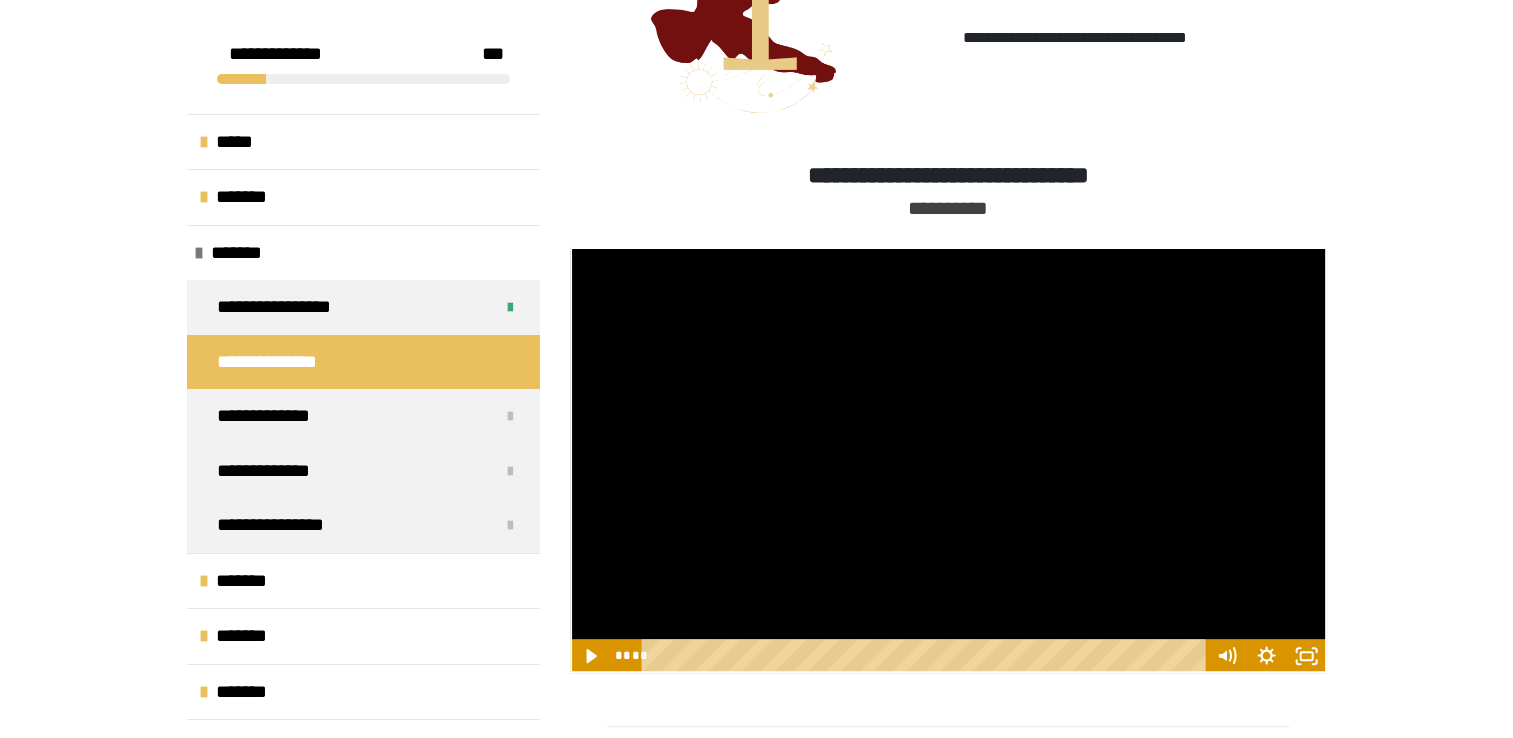 click at bounding box center [948, 460] 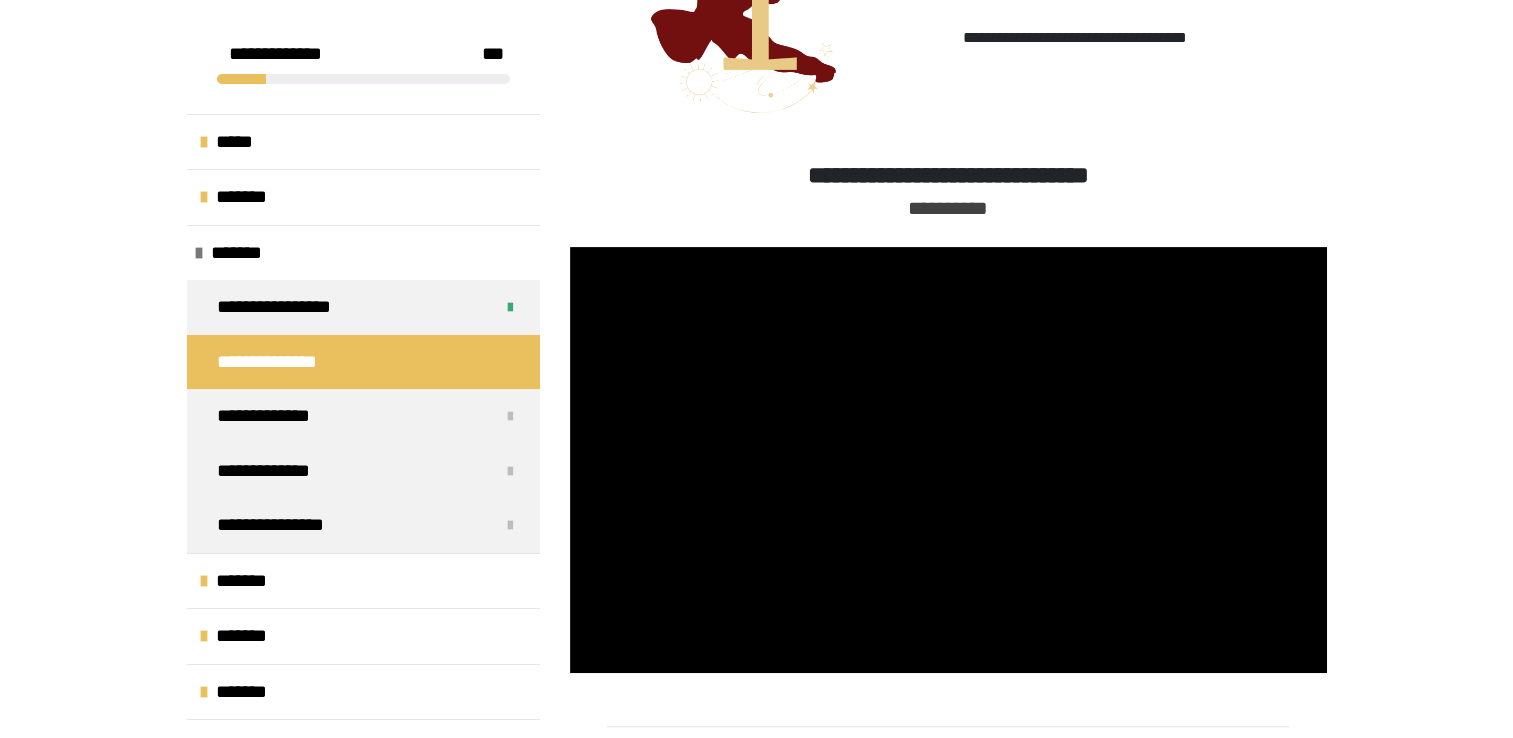 drag, startPoint x: 1353, startPoint y: 281, endPoint x: 1340, endPoint y: 286, distance: 13.928389 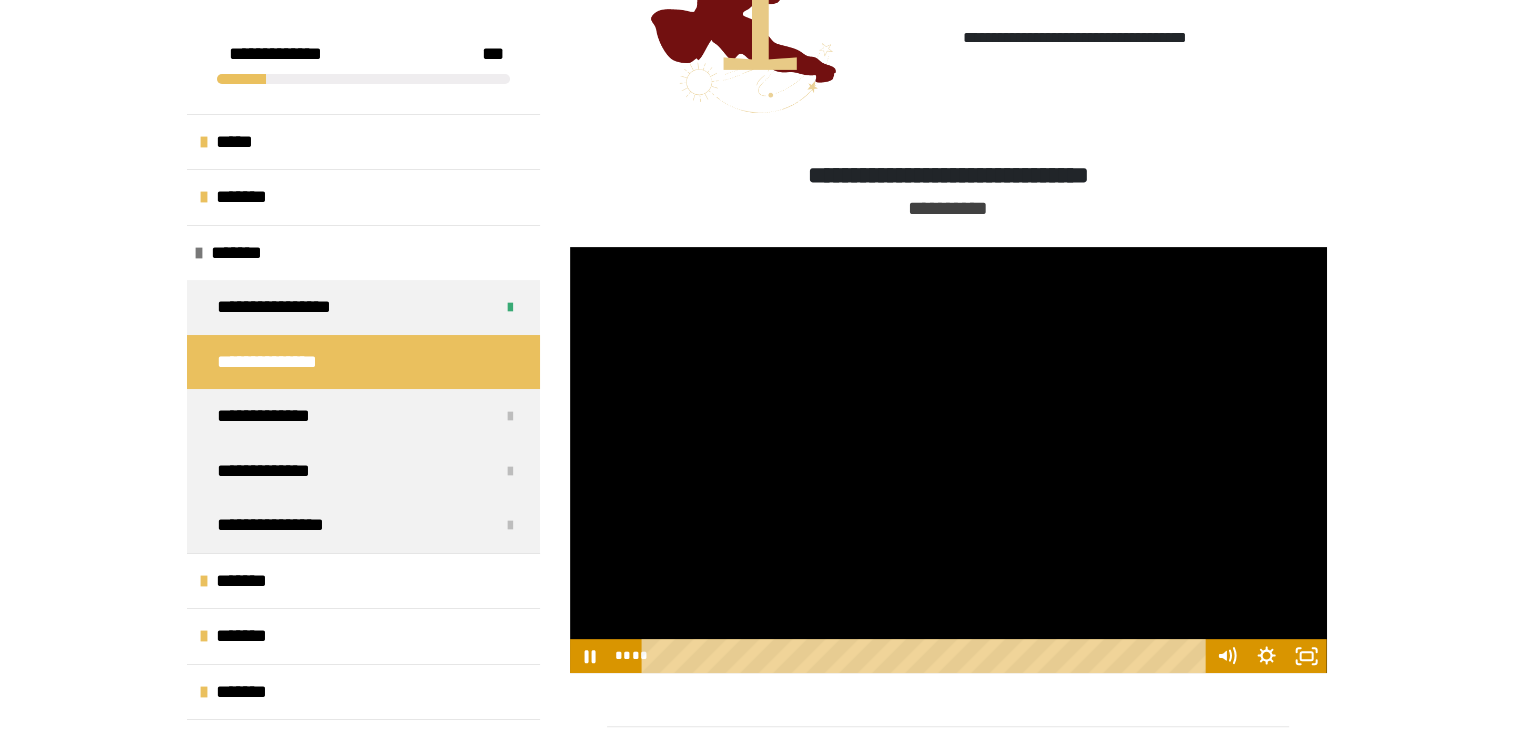 click at bounding box center [948, 460] 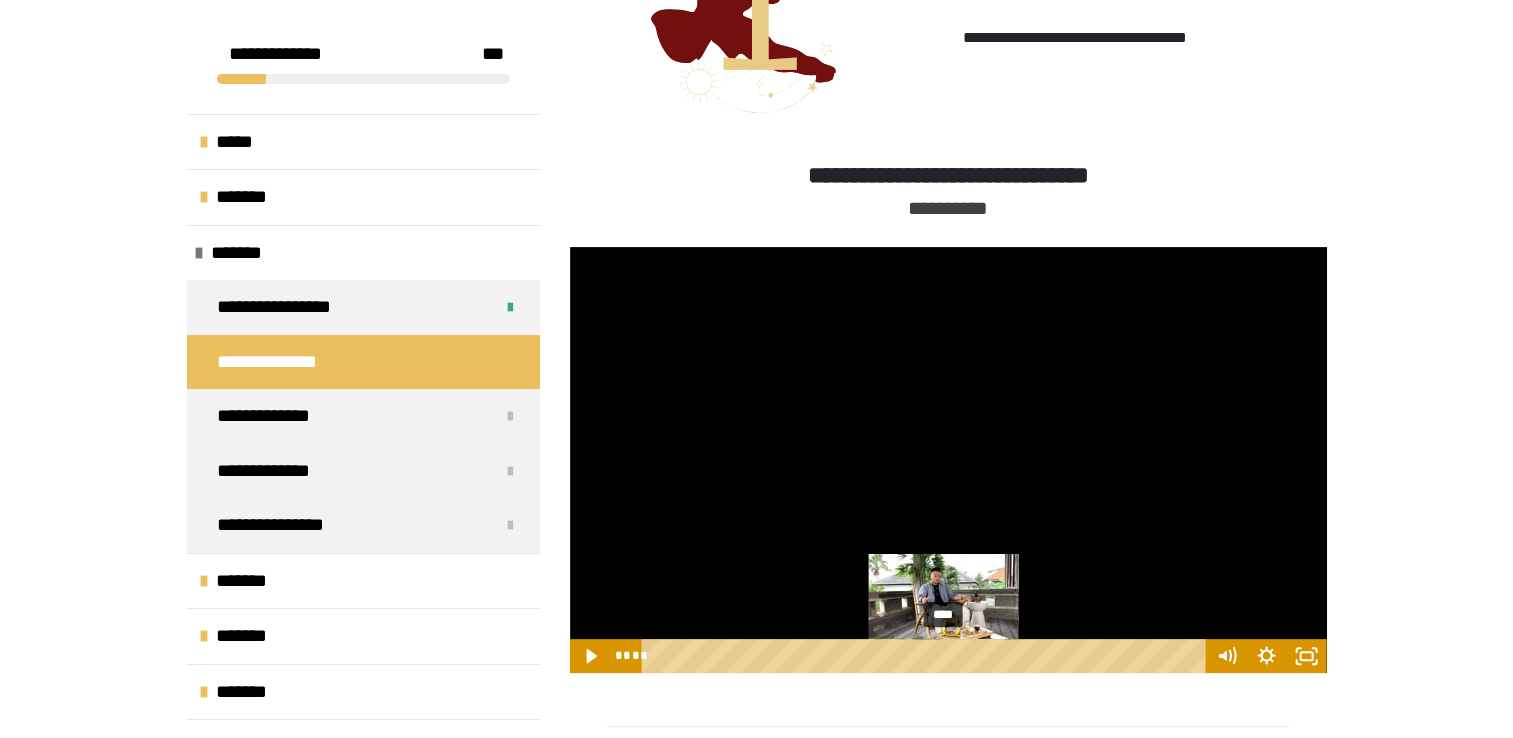 click on "****" at bounding box center [926, 656] 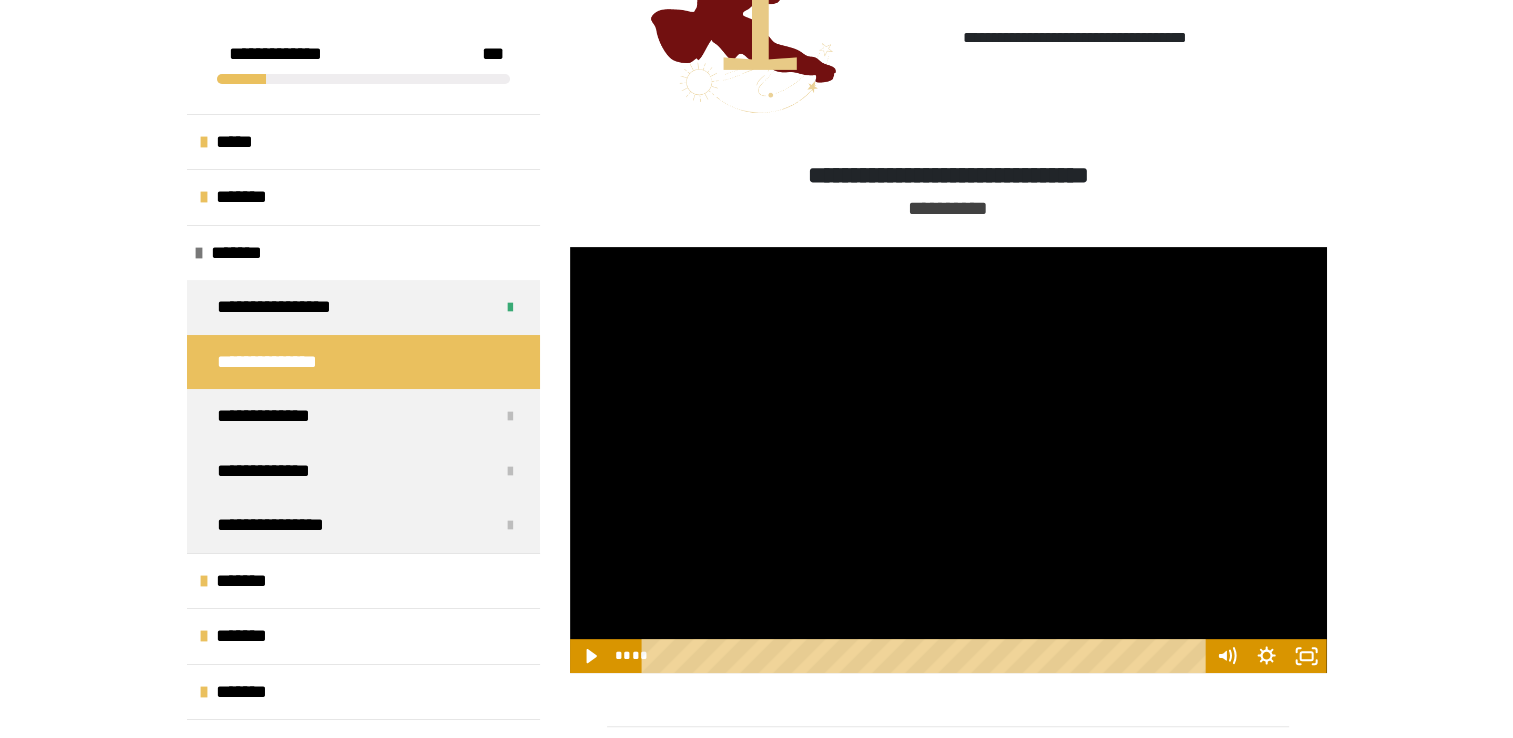 click at bounding box center (948, 460) 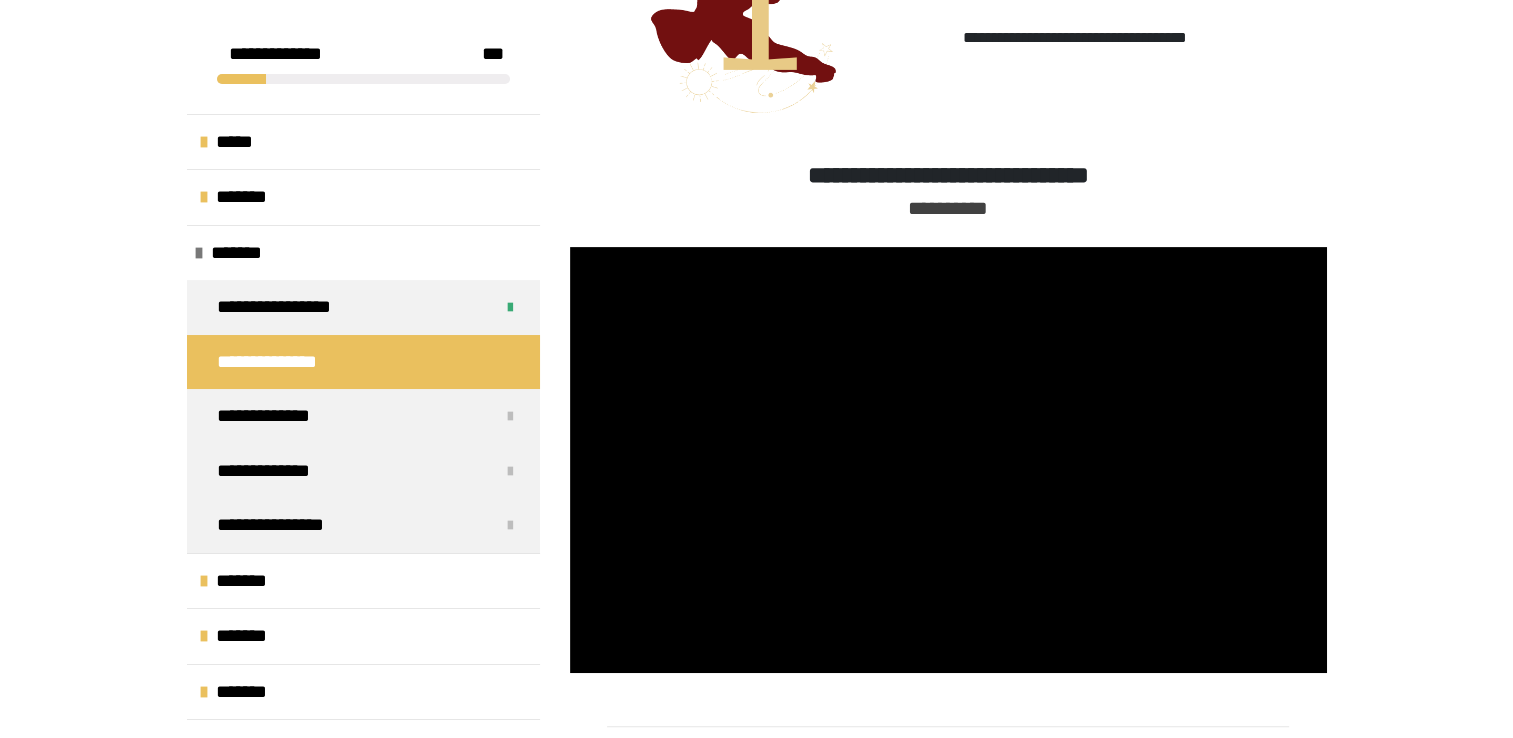 click on "**********" at bounding box center (948, 175) 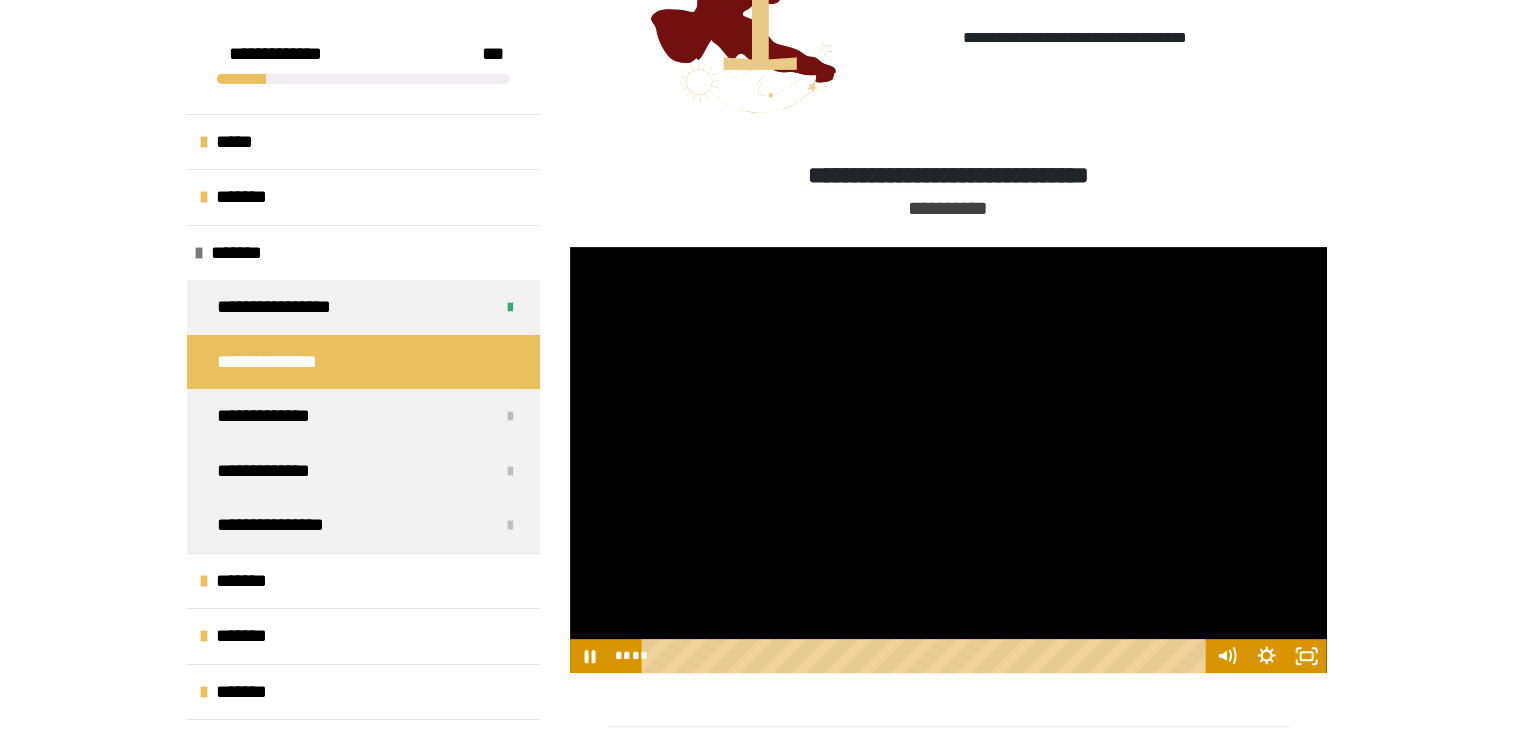 click at bounding box center (948, 460) 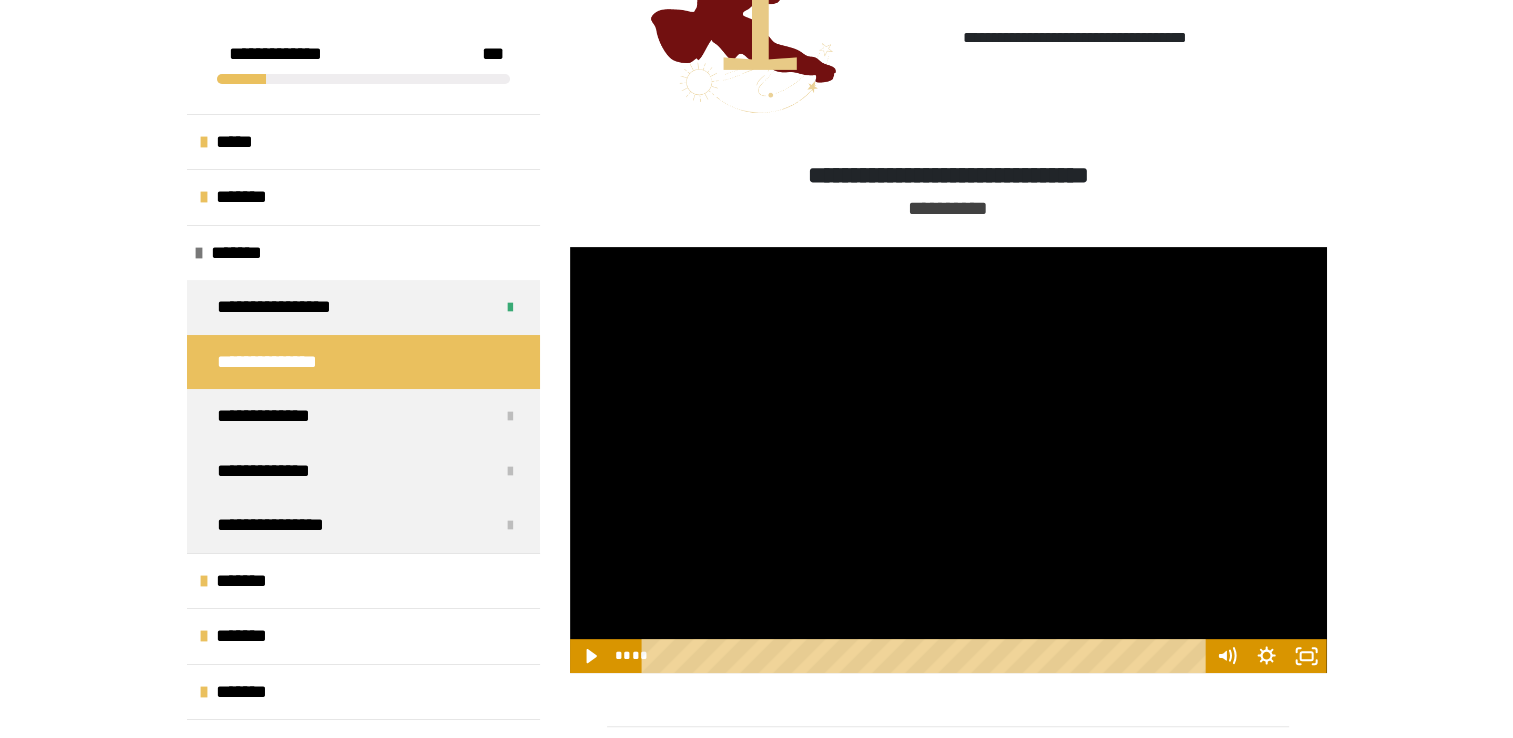 click at bounding box center [948, 460] 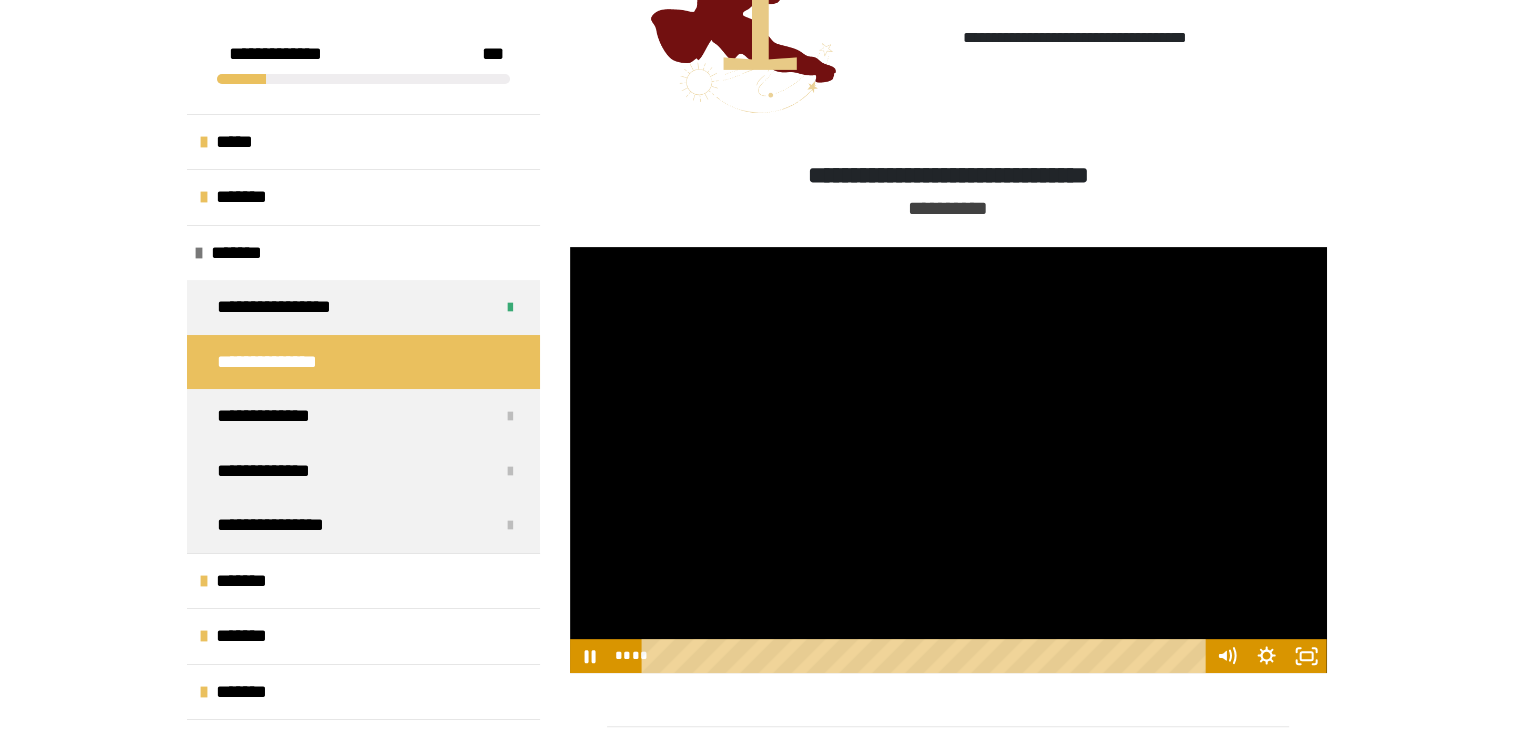 click at bounding box center [948, 460] 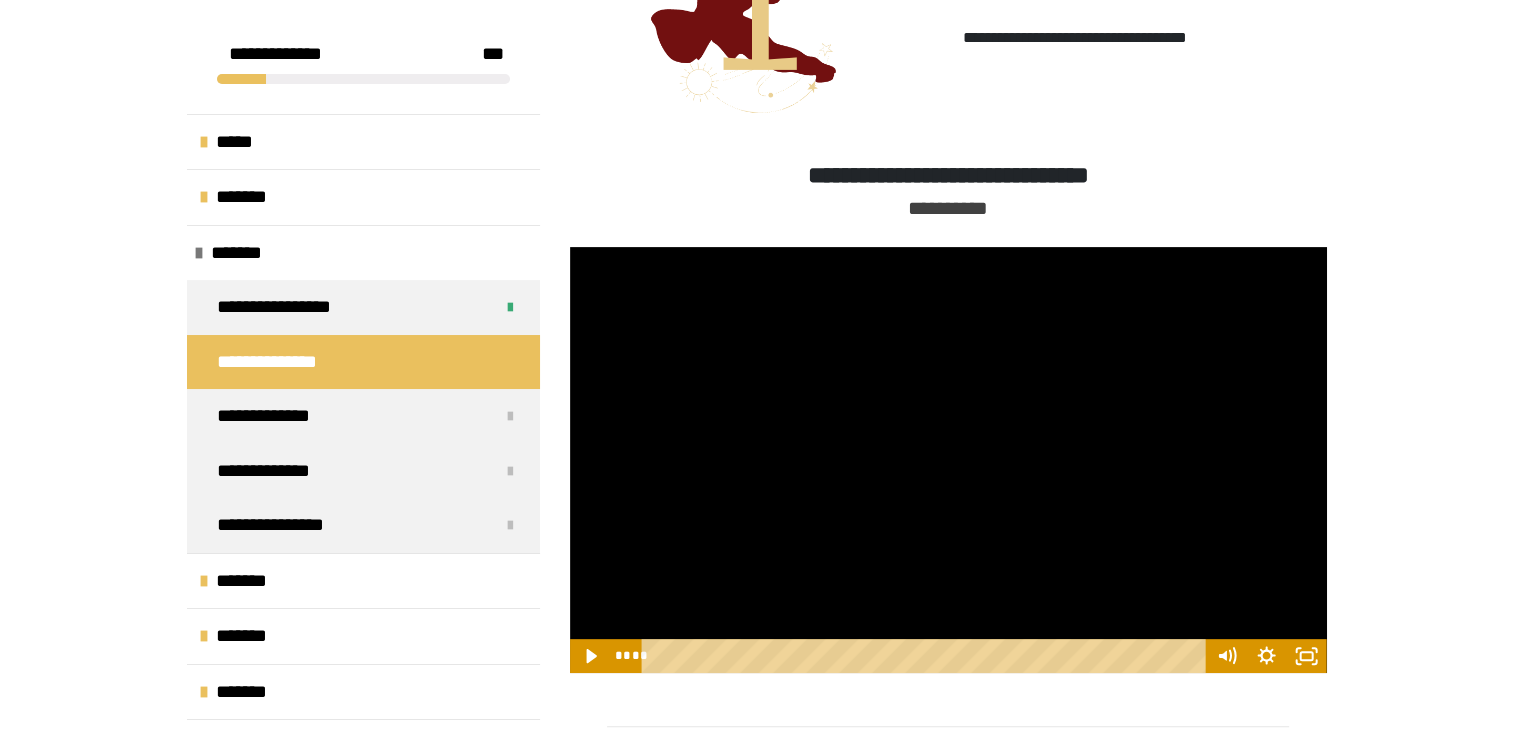 click at bounding box center [948, 460] 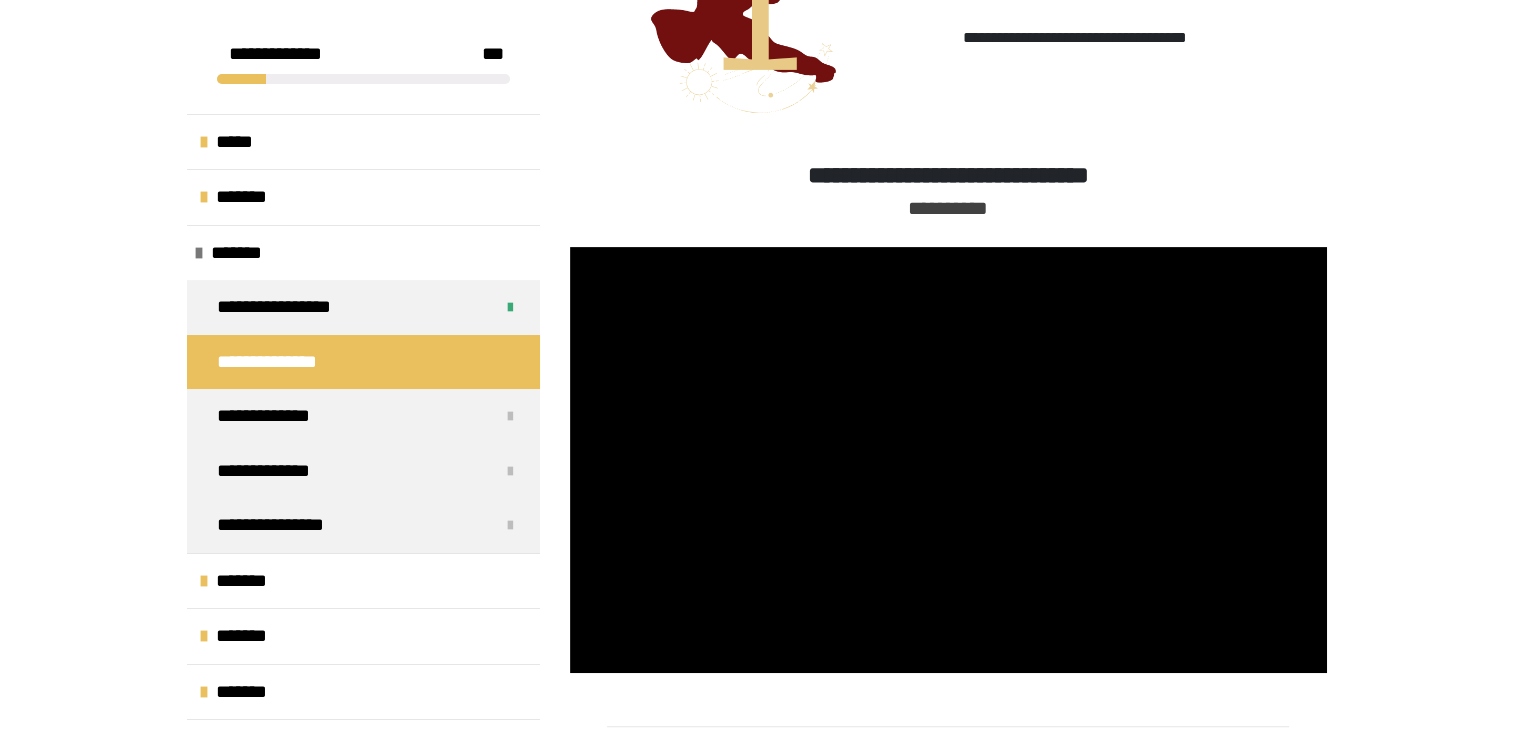 drag, startPoint x: 1338, startPoint y: 226, endPoint x: 1336, endPoint y: 216, distance: 10.198039 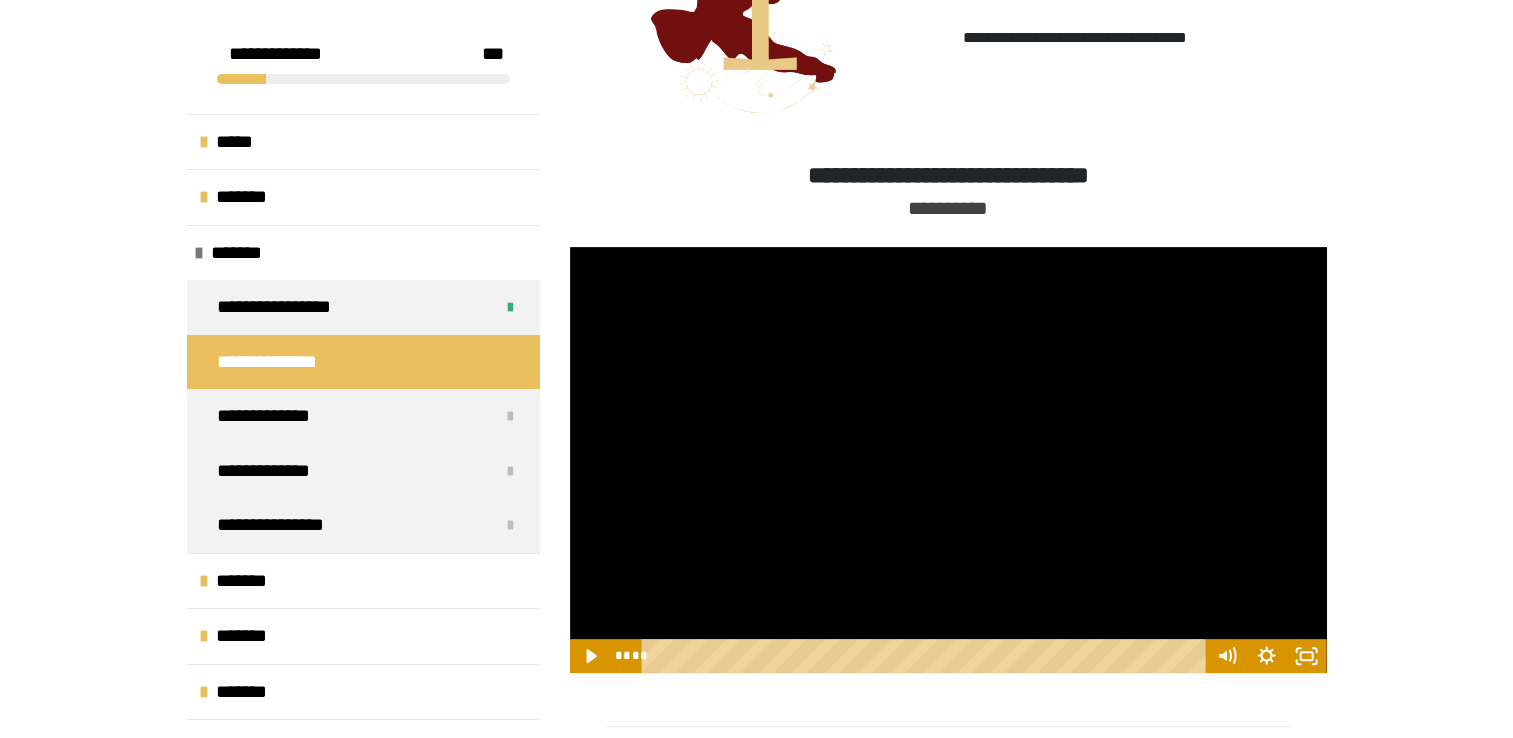 click at bounding box center (948, 460) 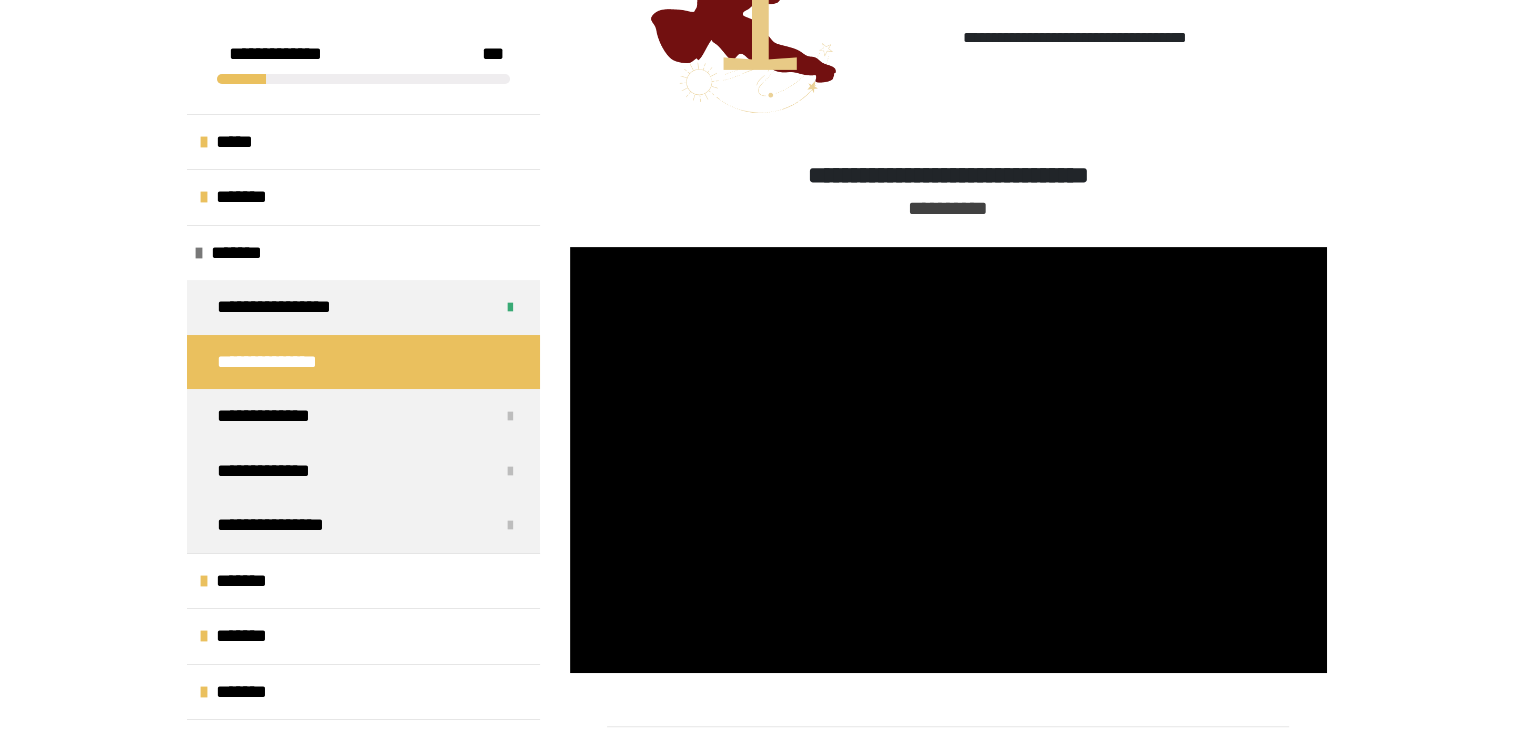 drag, startPoint x: 1335, startPoint y: 222, endPoint x: 1338, endPoint y: 201, distance: 21.213203 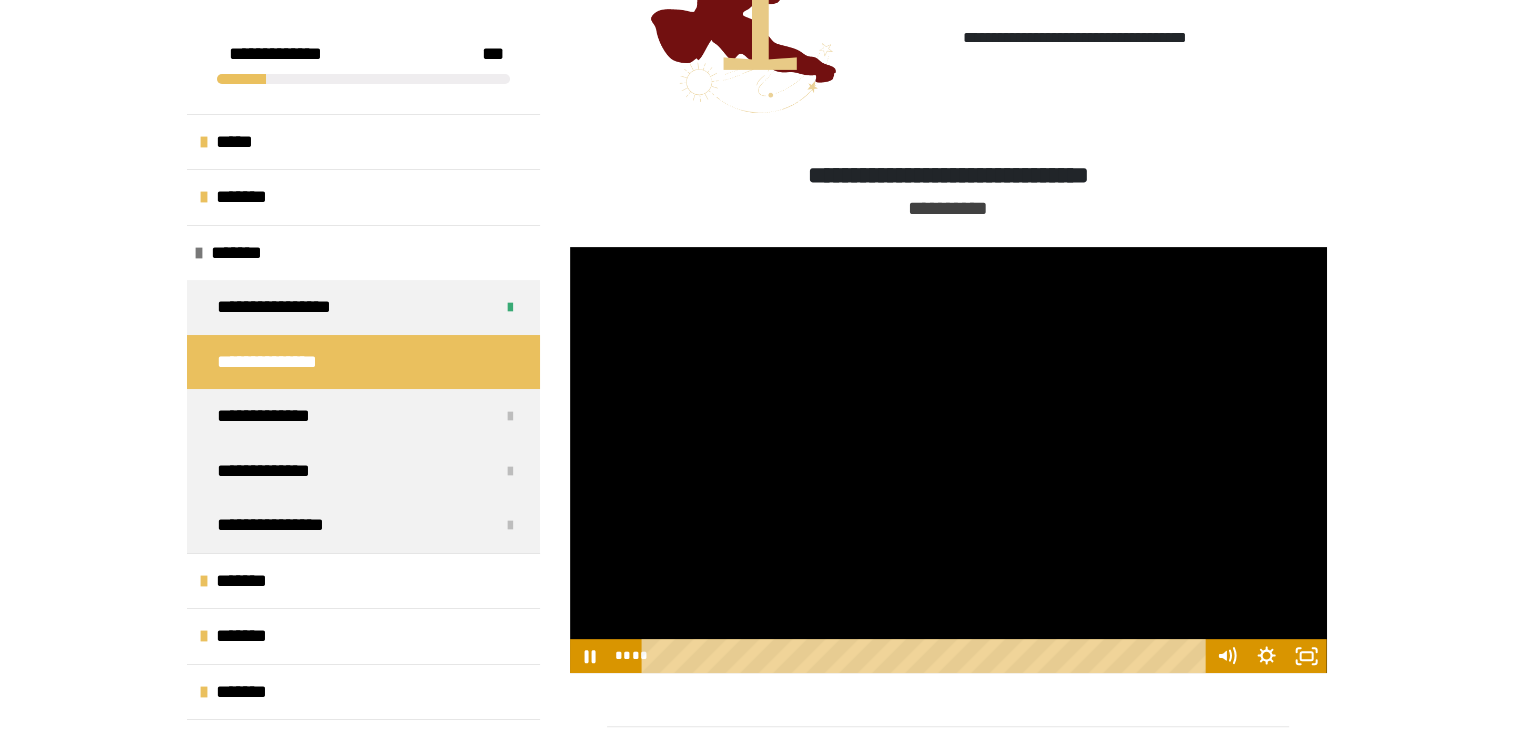 click at bounding box center (948, 460) 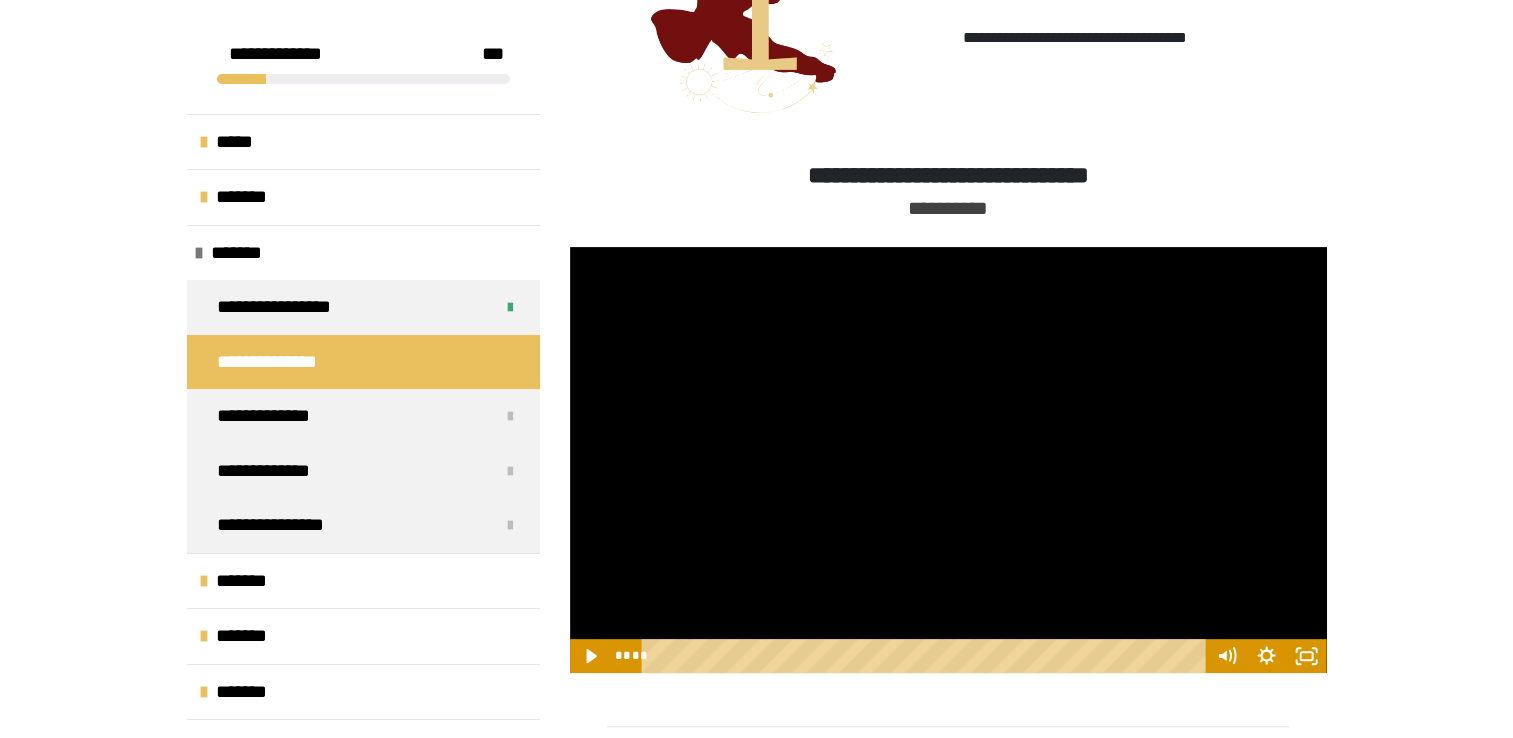 click at bounding box center [948, 460] 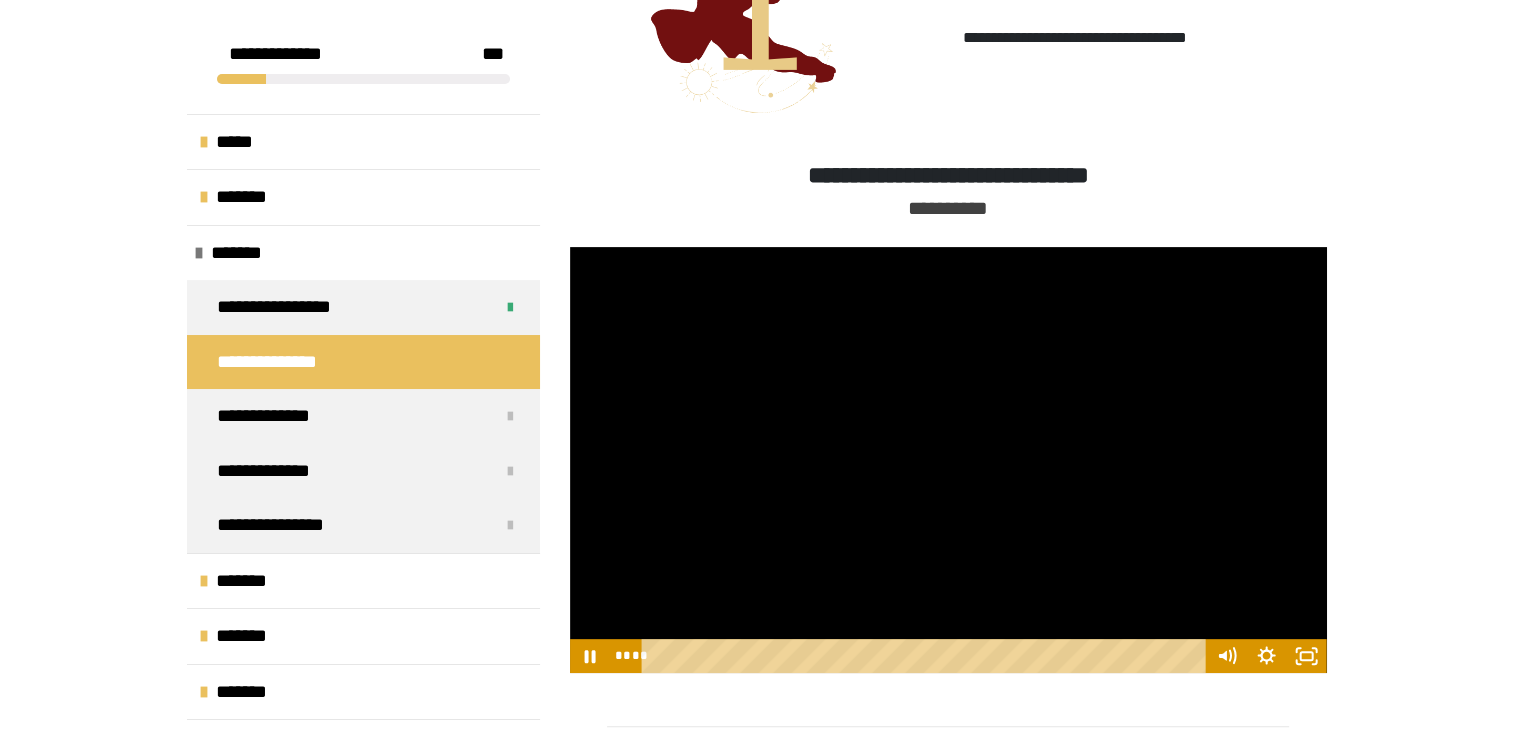 click at bounding box center [948, 460] 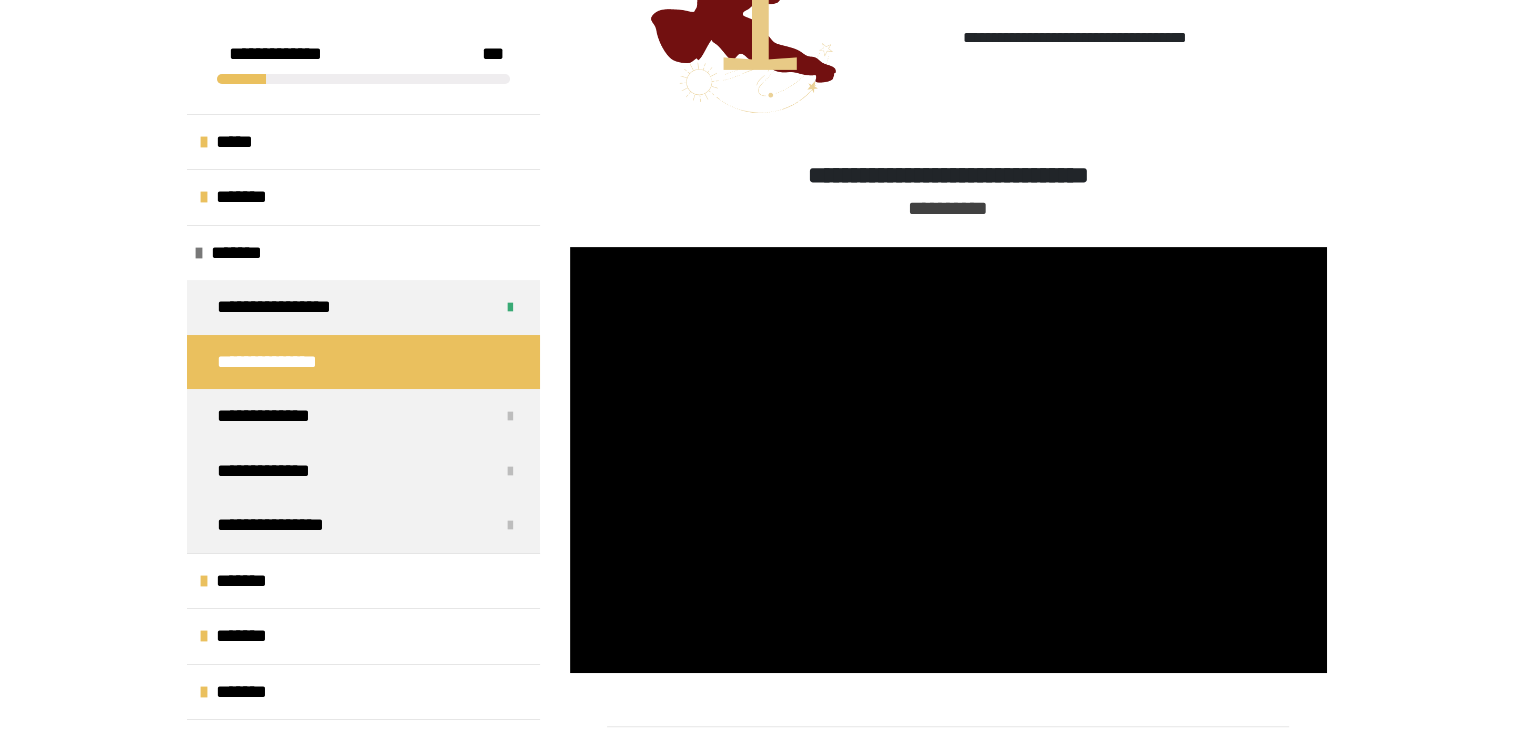 drag, startPoint x: 1338, startPoint y: 215, endPoint x: 1340, endPoint y: 199, distance: 16.124516 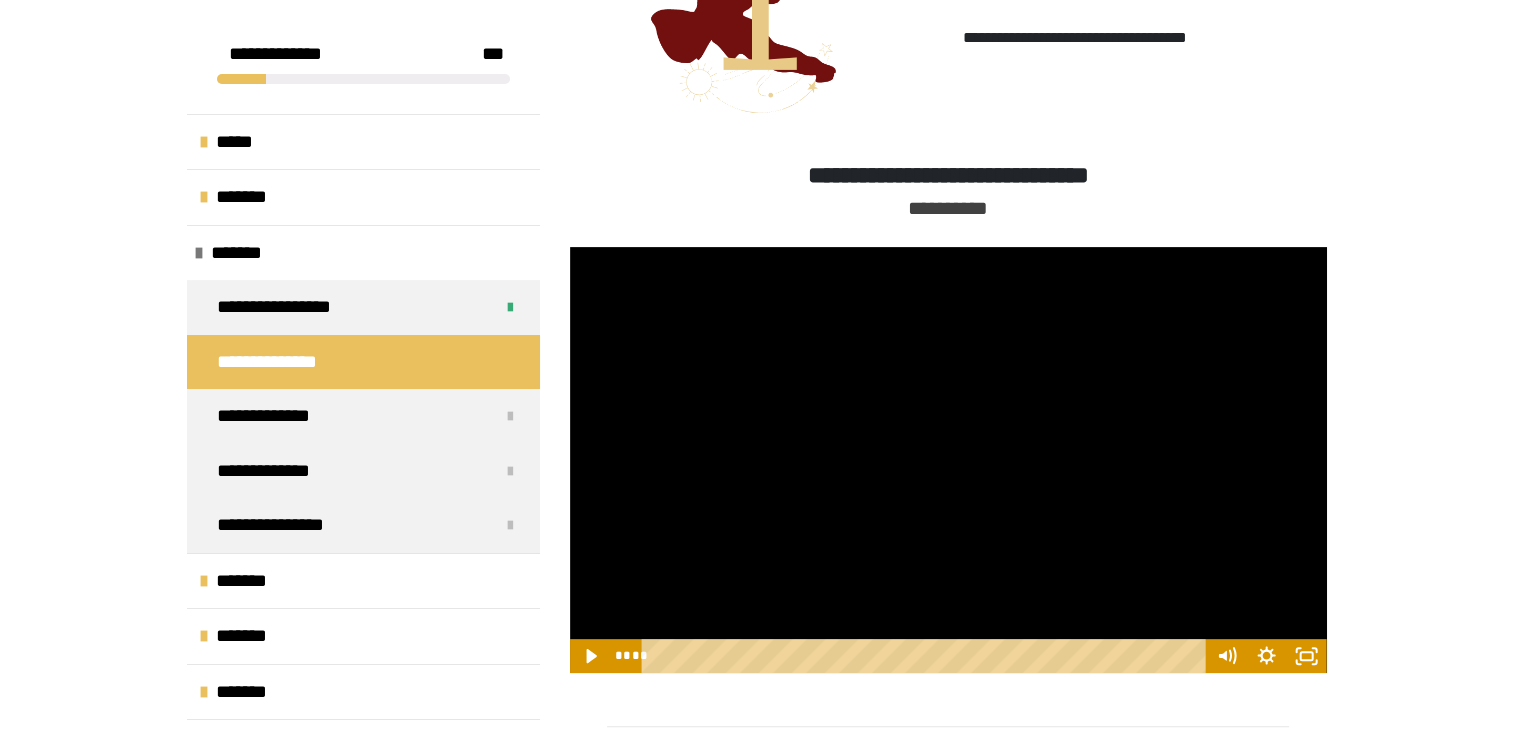 click at bounding box center [948, 460] 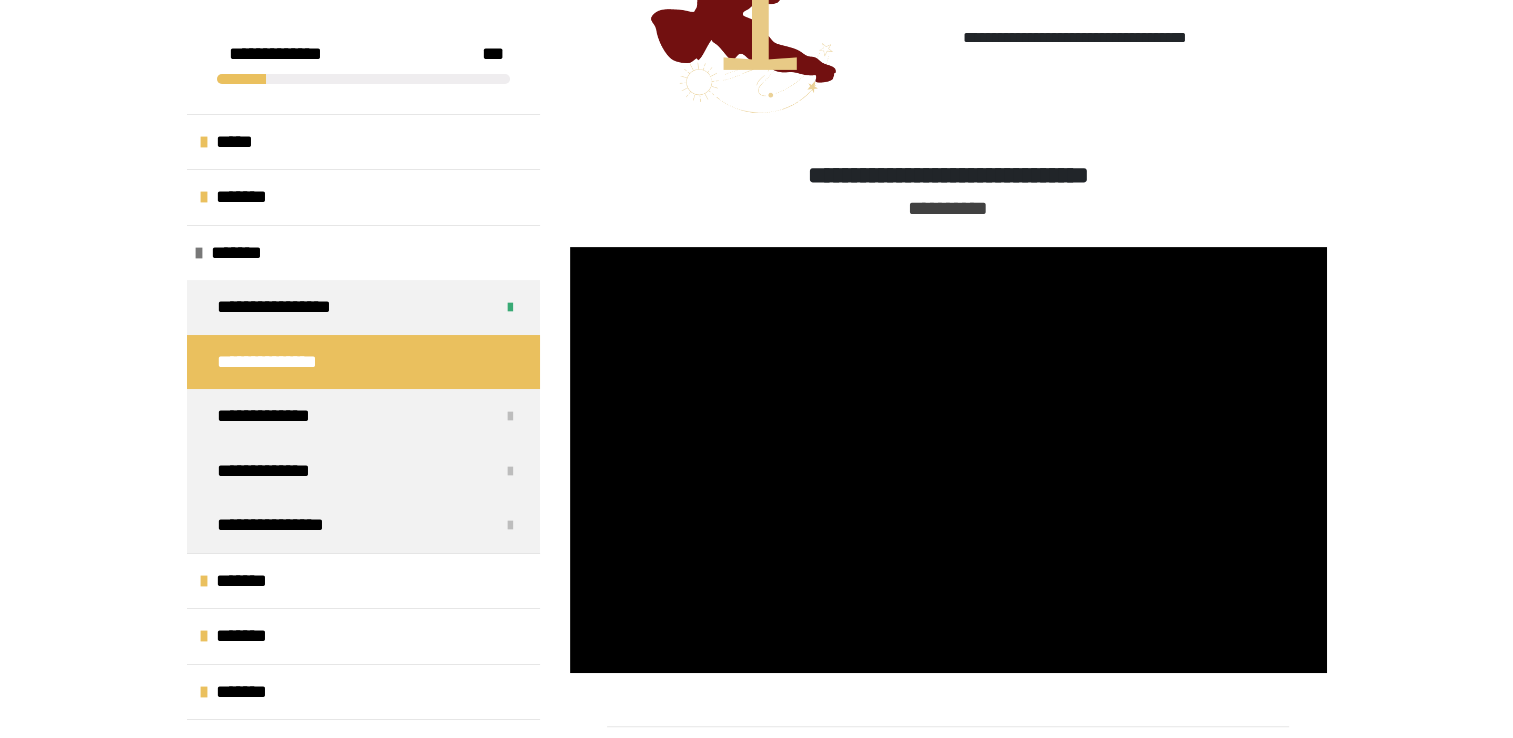 click on "**********" at bounding box center [757, 1806] 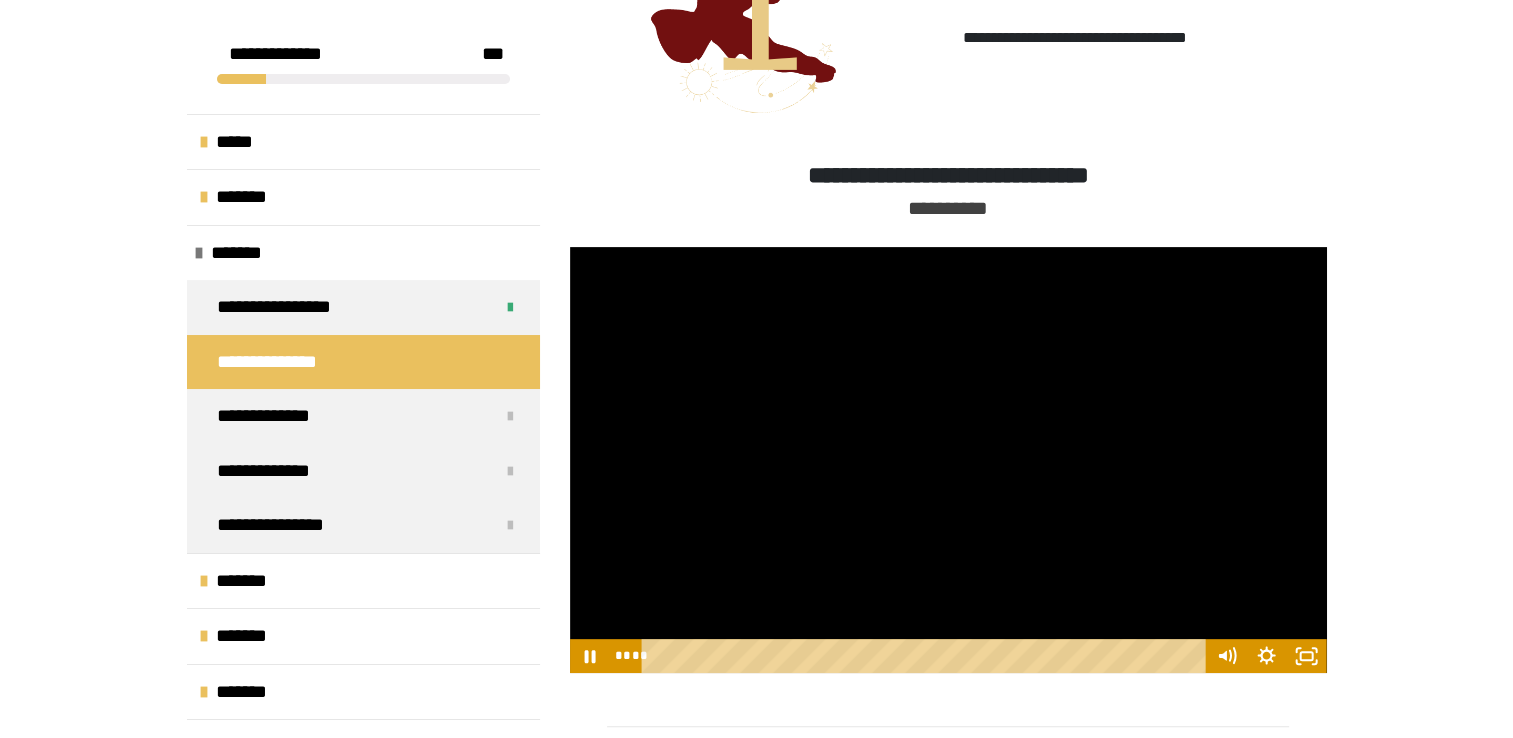 click at bounding box center (948, 460) 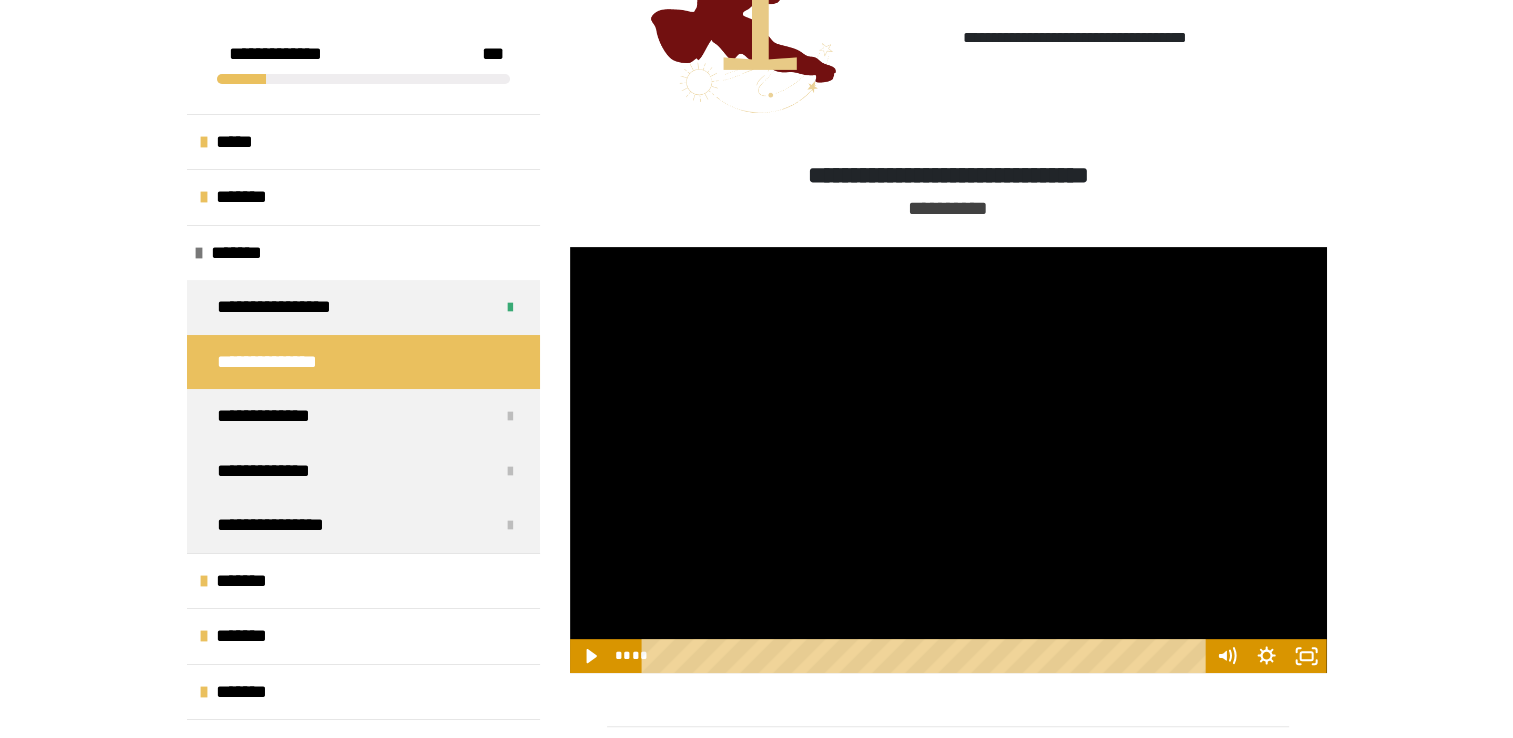 click on "**********" at bounding box center [948, 202] 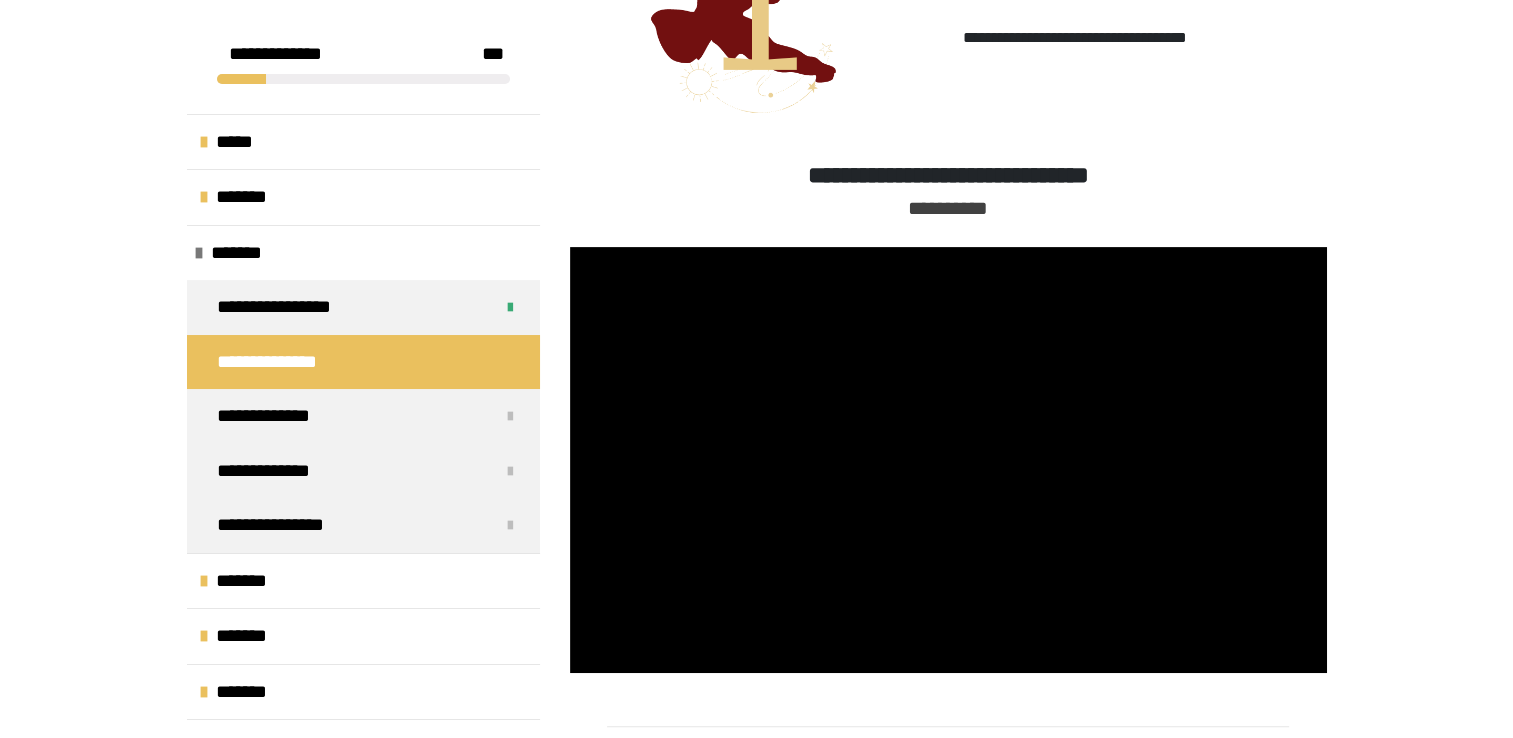 drag, startPoint x: 1340, startPoint y: 274, endPoint x: 1341, endPoint y: 247, distance: 27.018513 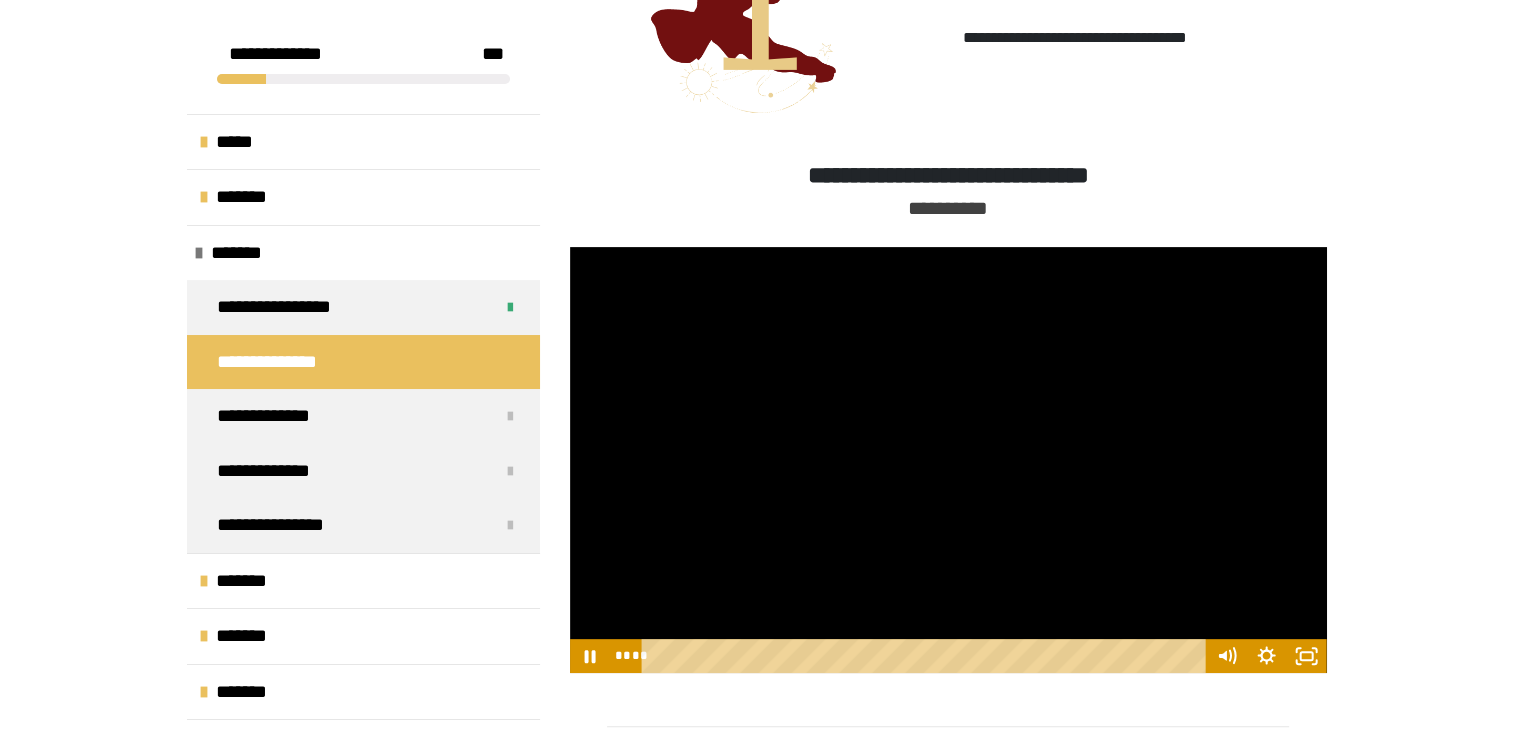 click at bounding box center (948, 460) 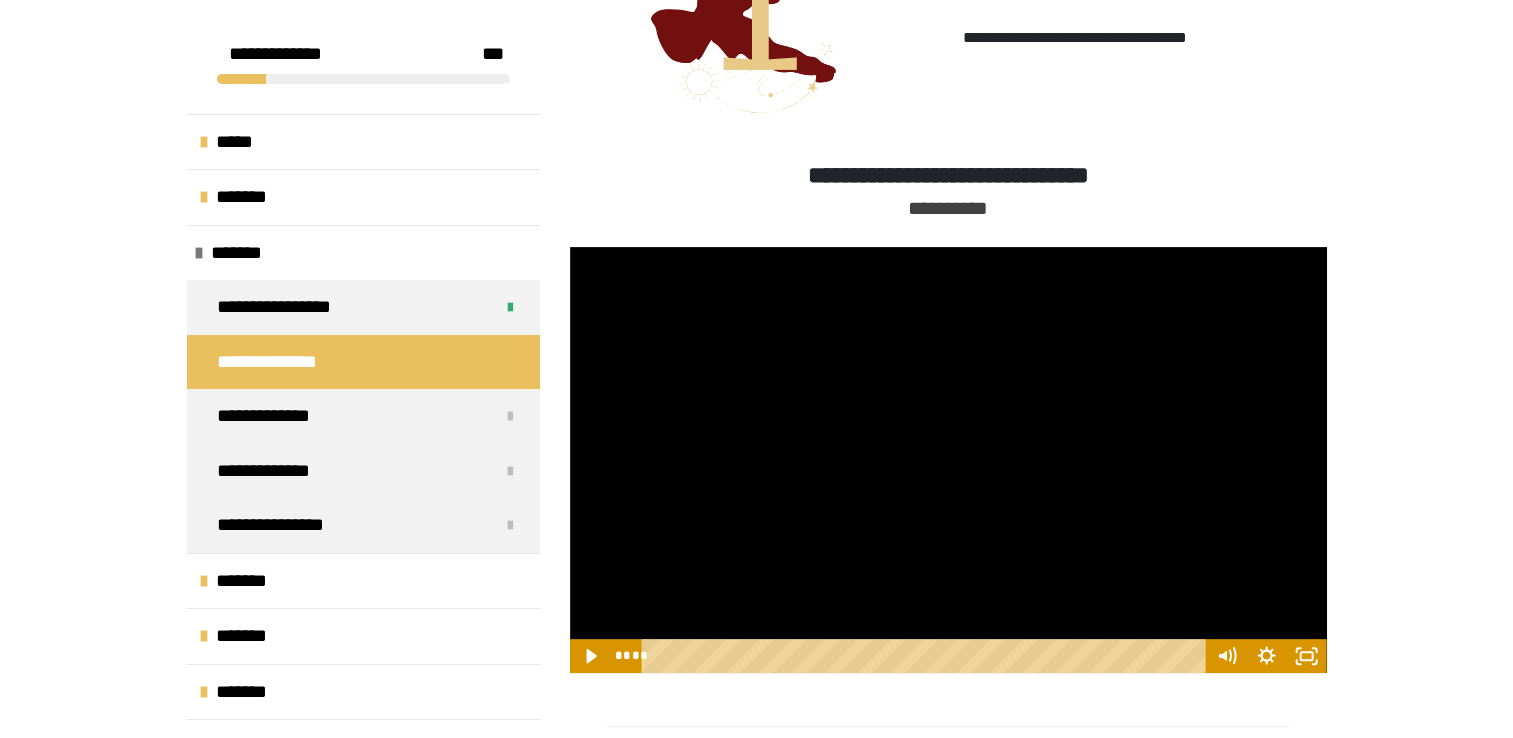 click at bounding box center [948, 460] 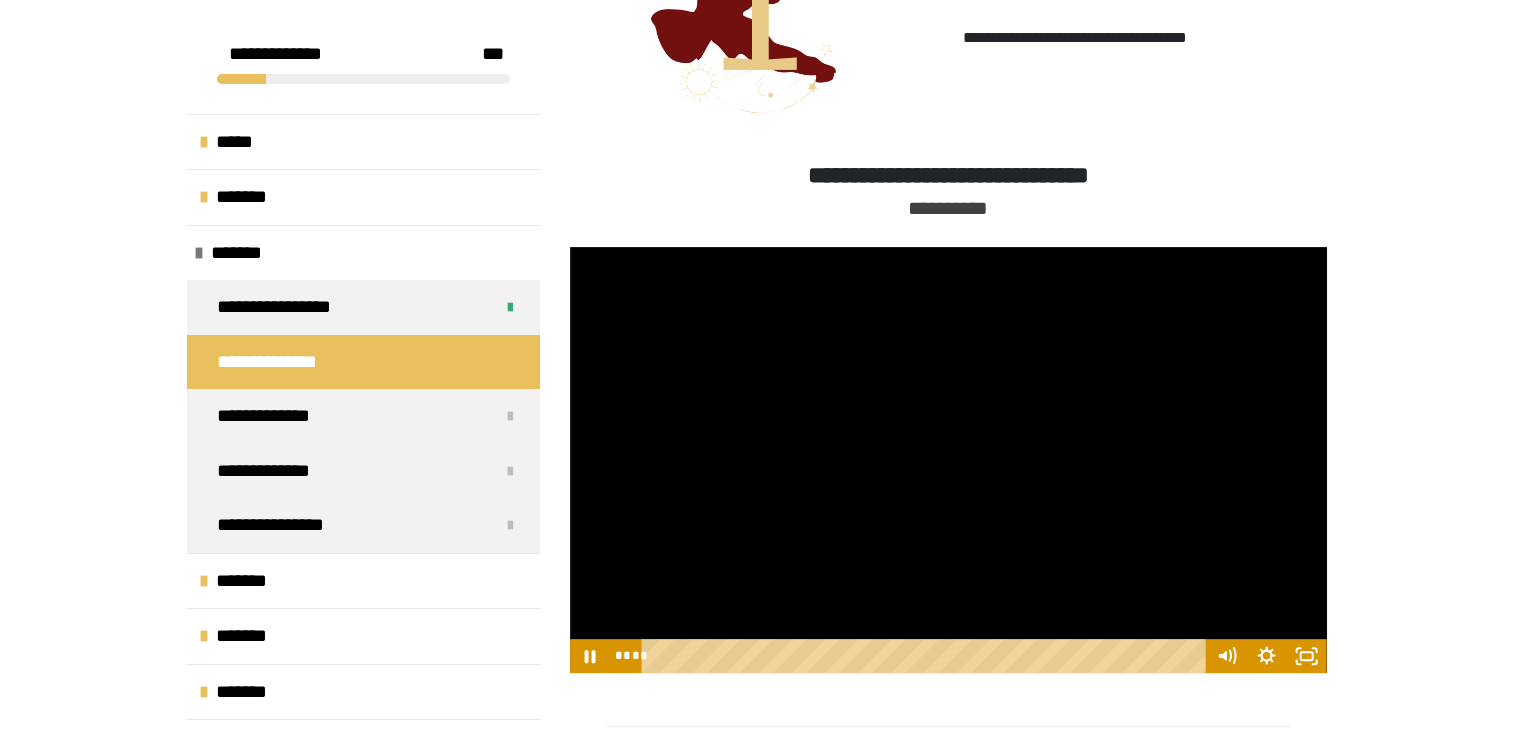 click at bounding box center [948, 460] 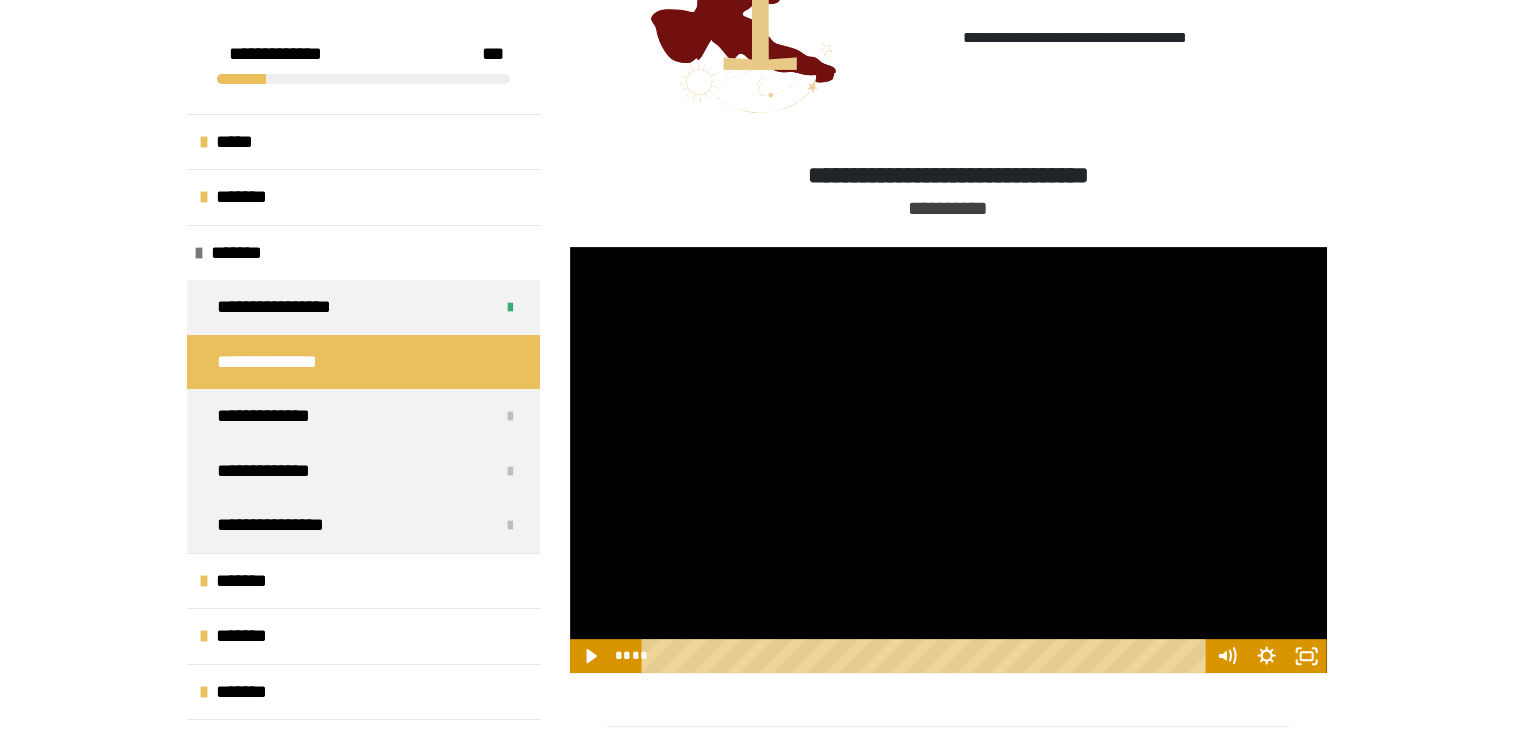 click at bounding box center [948, 460] 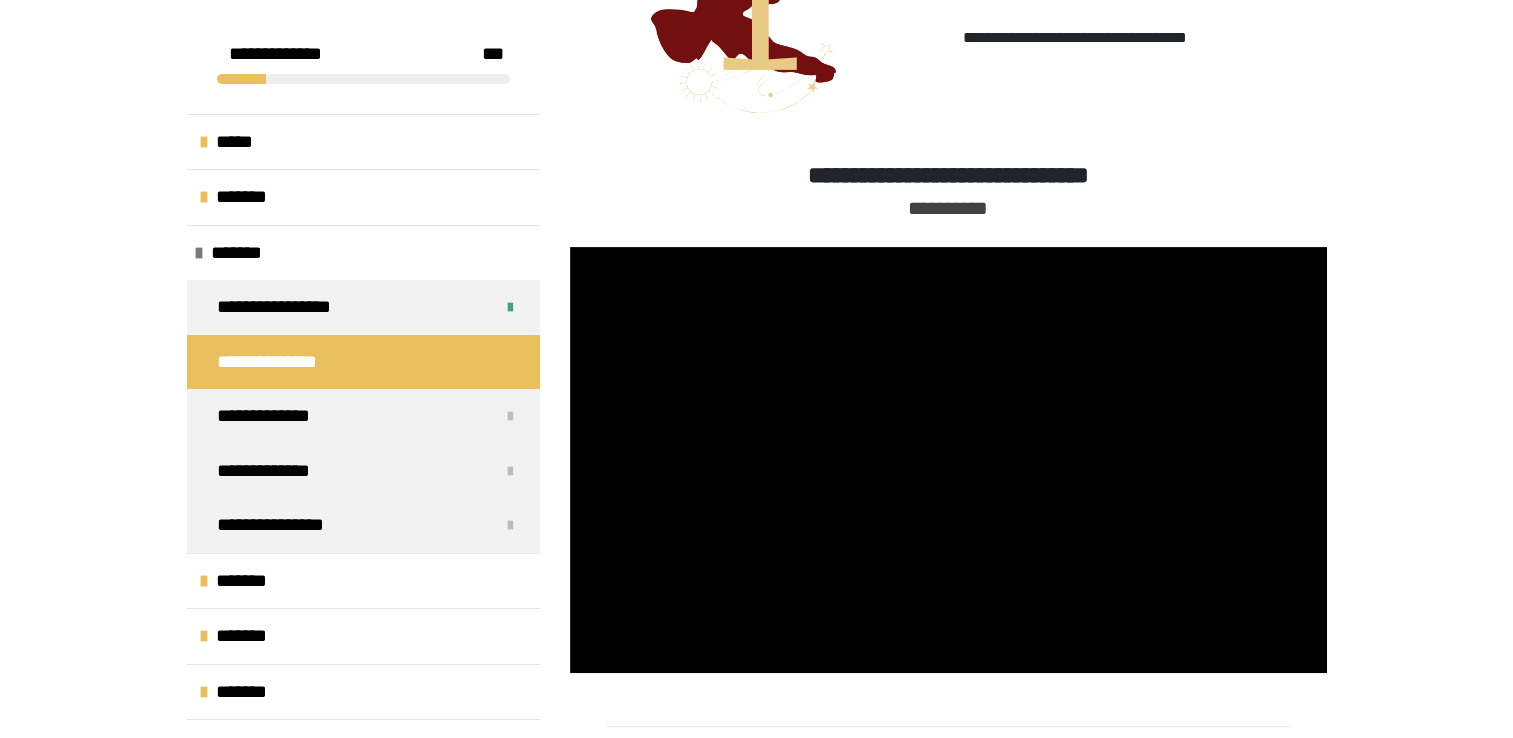 click on "**********" at bounding box center [756, 1666] 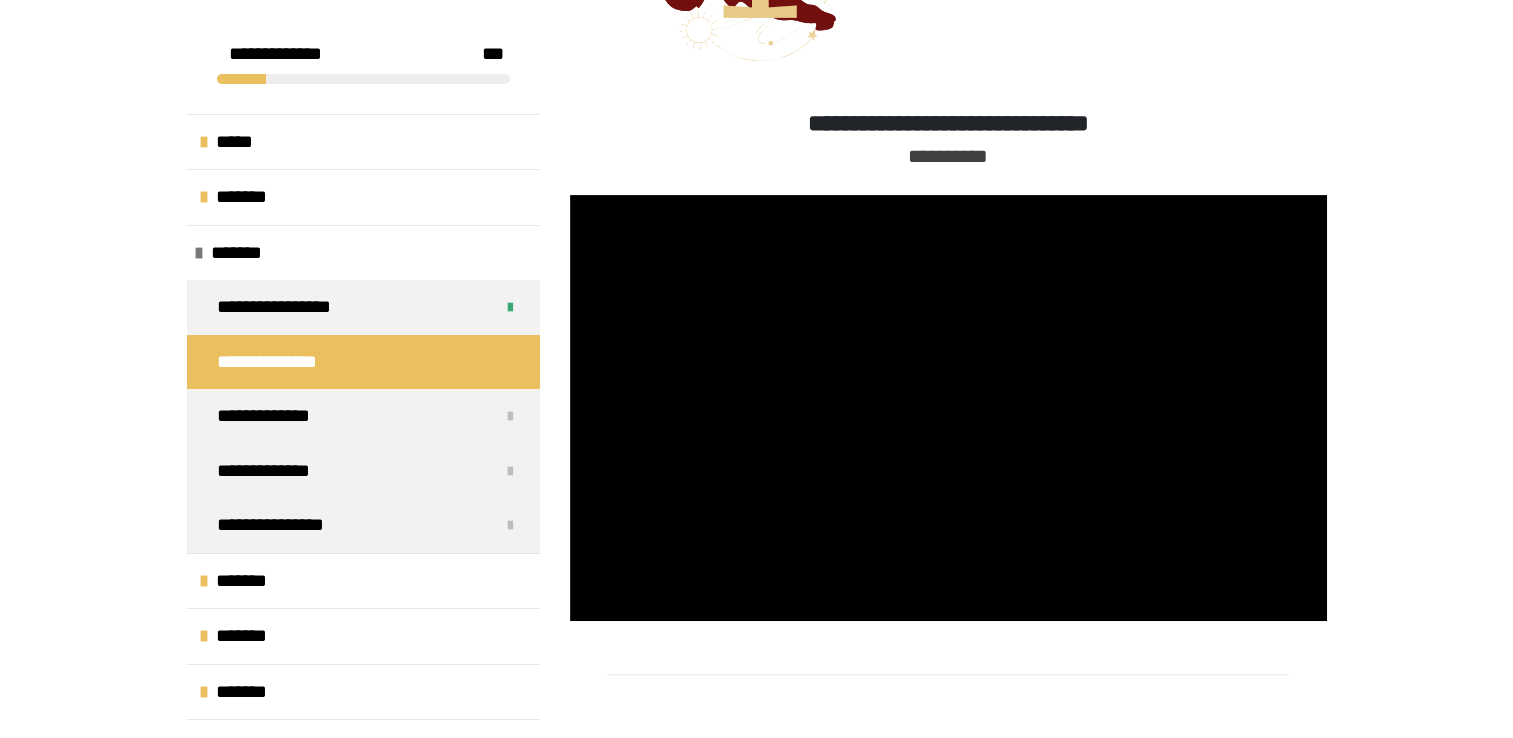 scroll, scrollTop: 670, scrollLeft: 0, axis: vertical 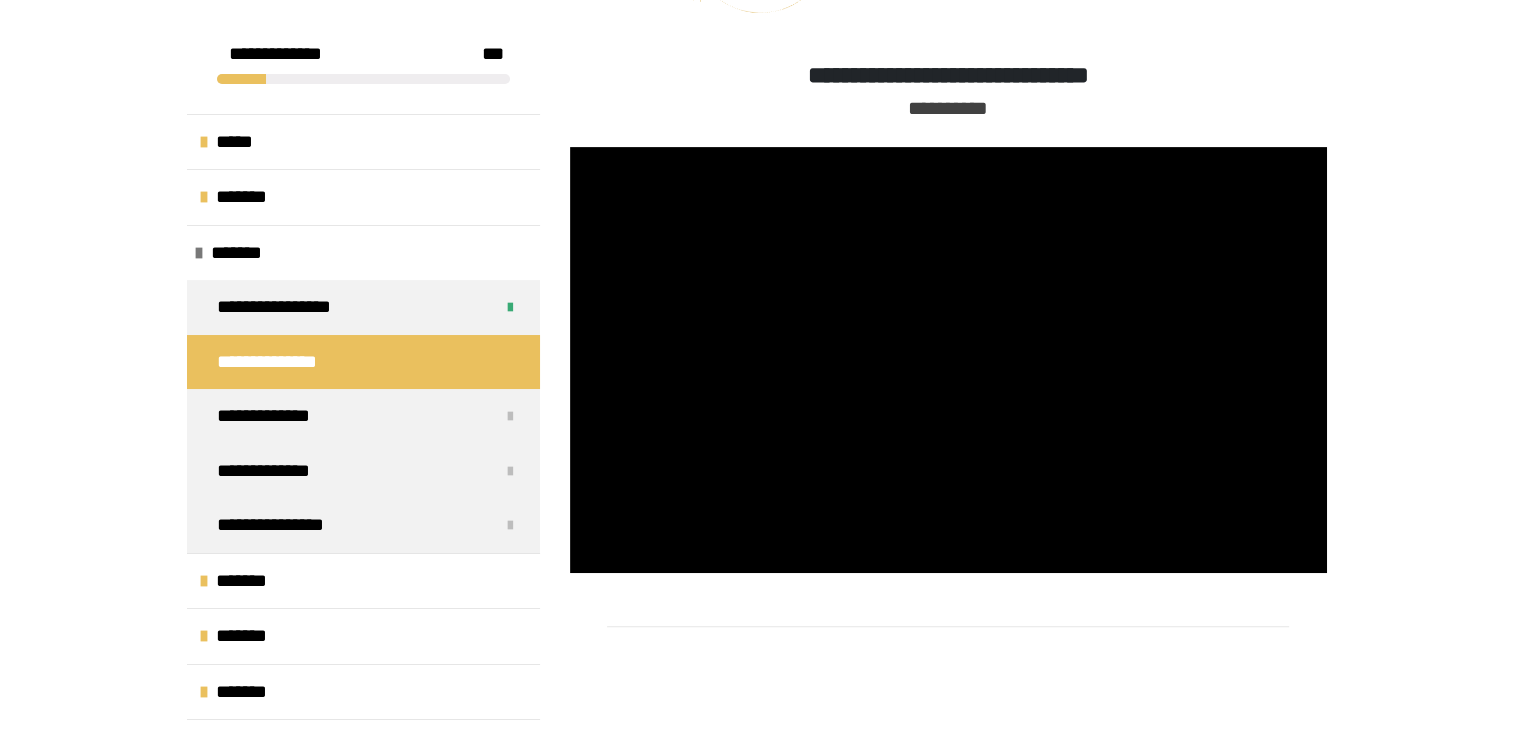 click on "**********" at bounding box center (757, 1706) 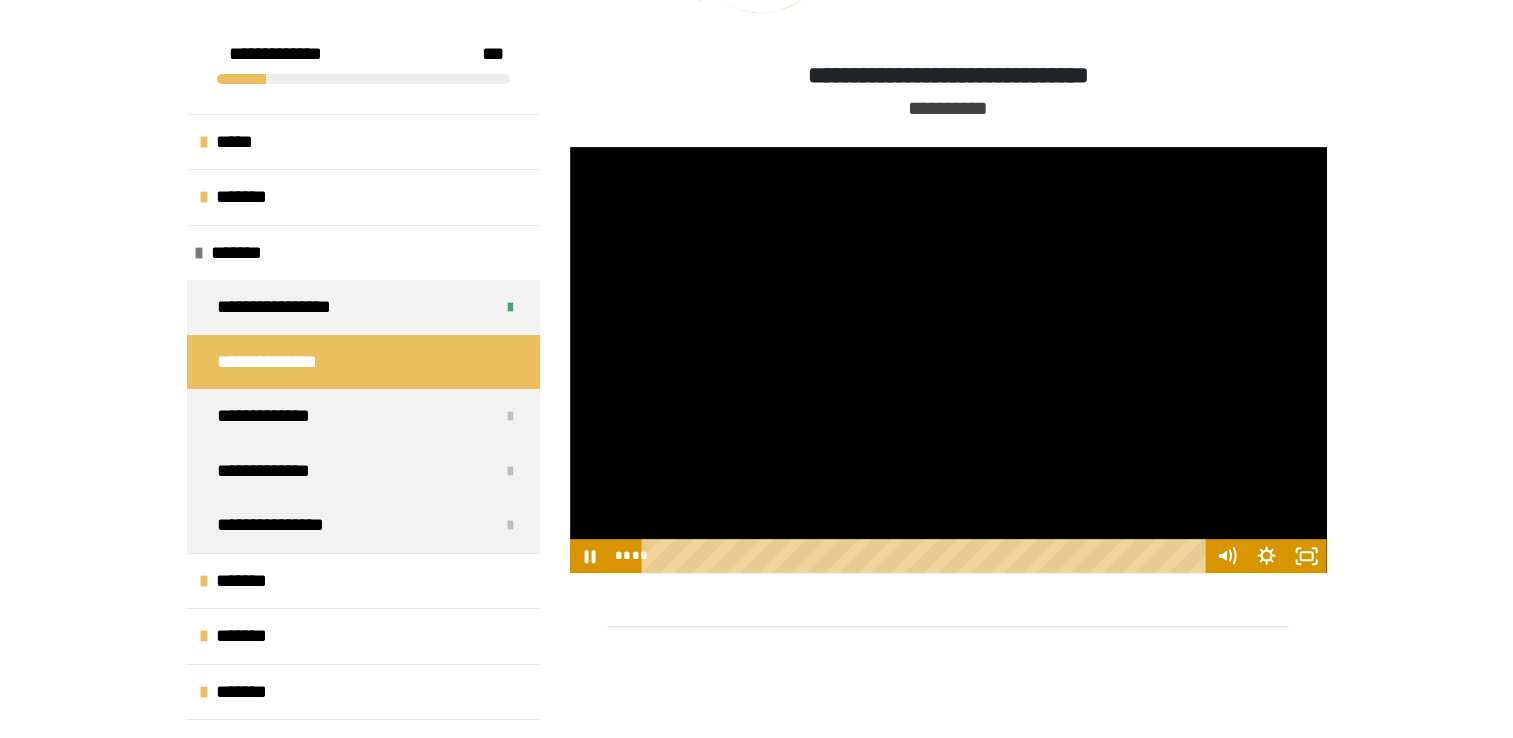 click at bounding box center [948, 360] 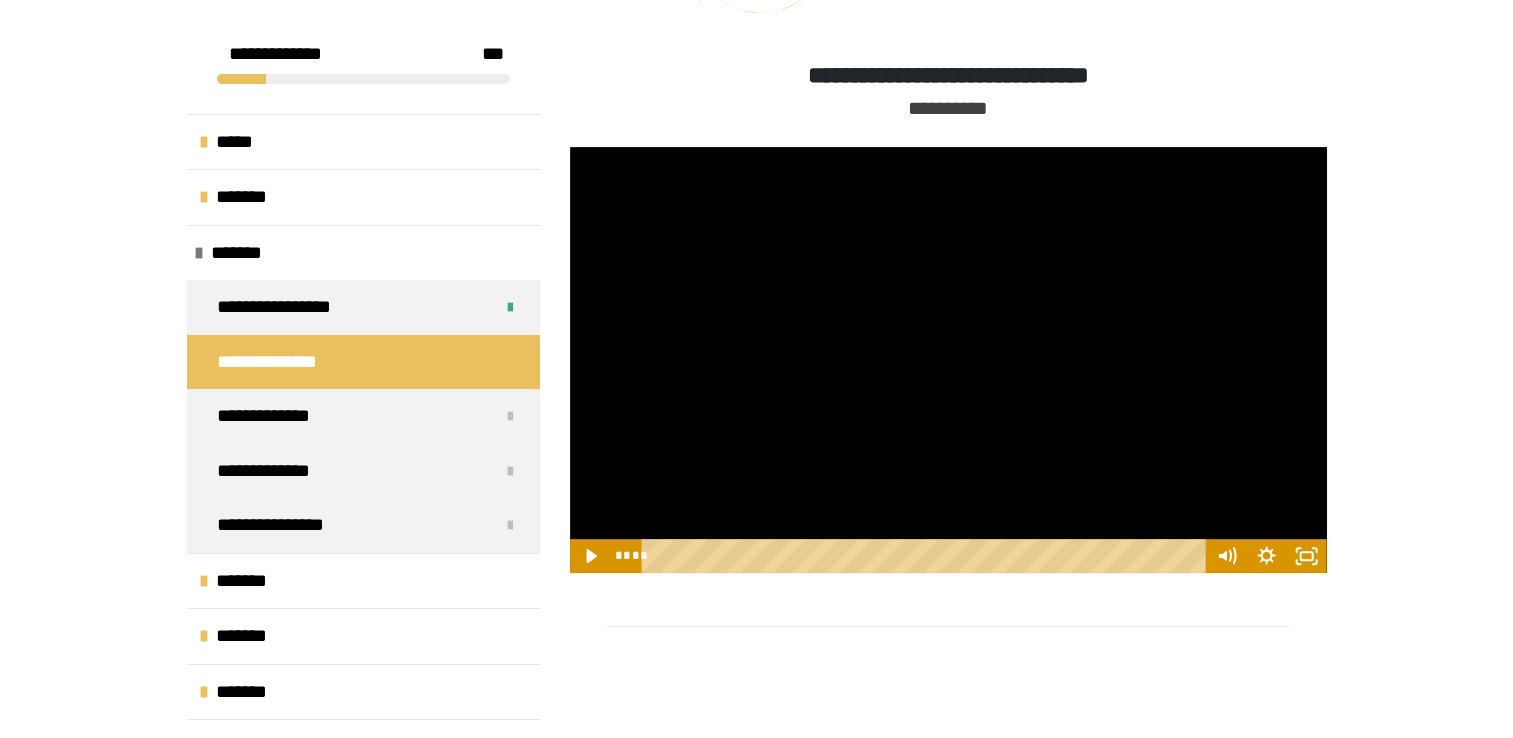 click at bounding box center (948, 360) 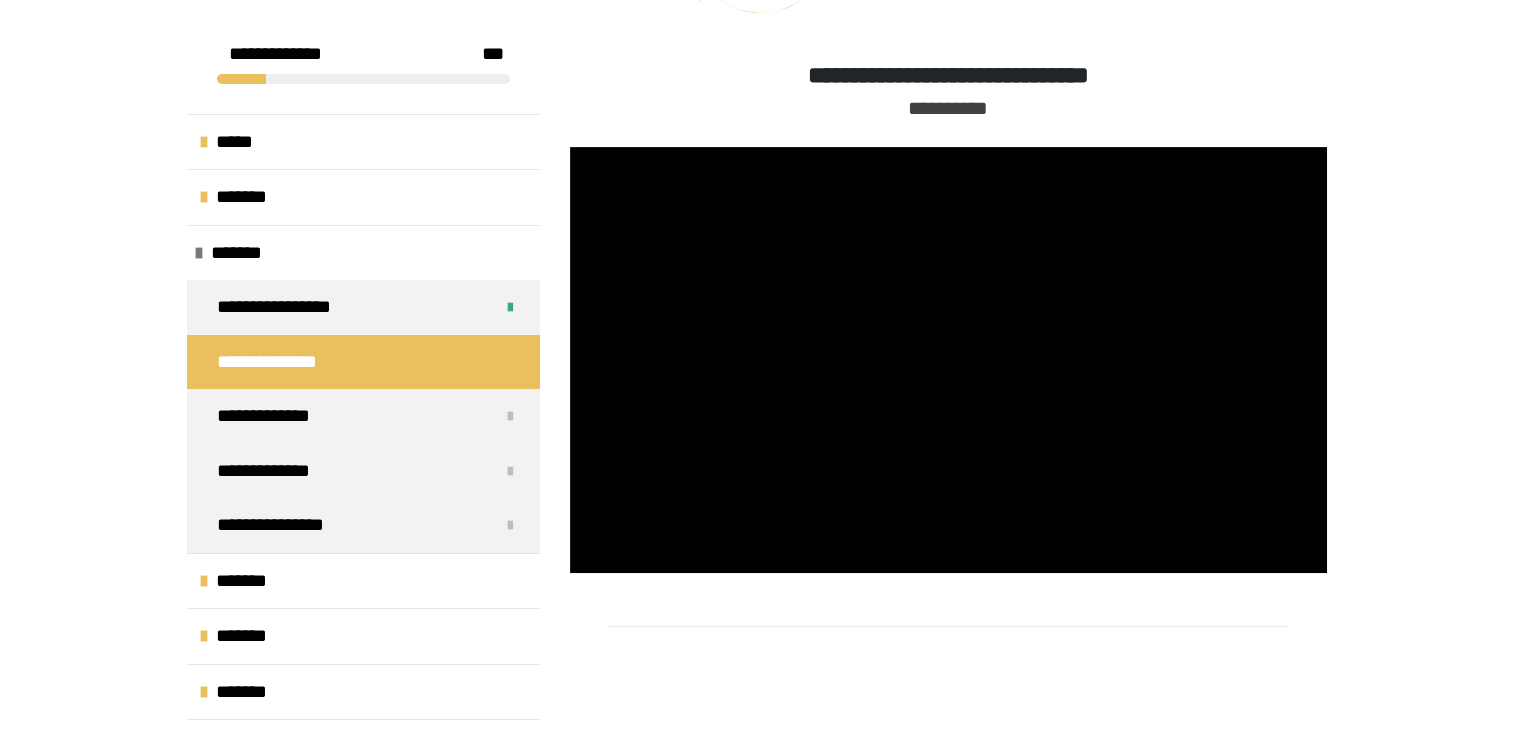 click on "**********" at bounding box center (948, 108) 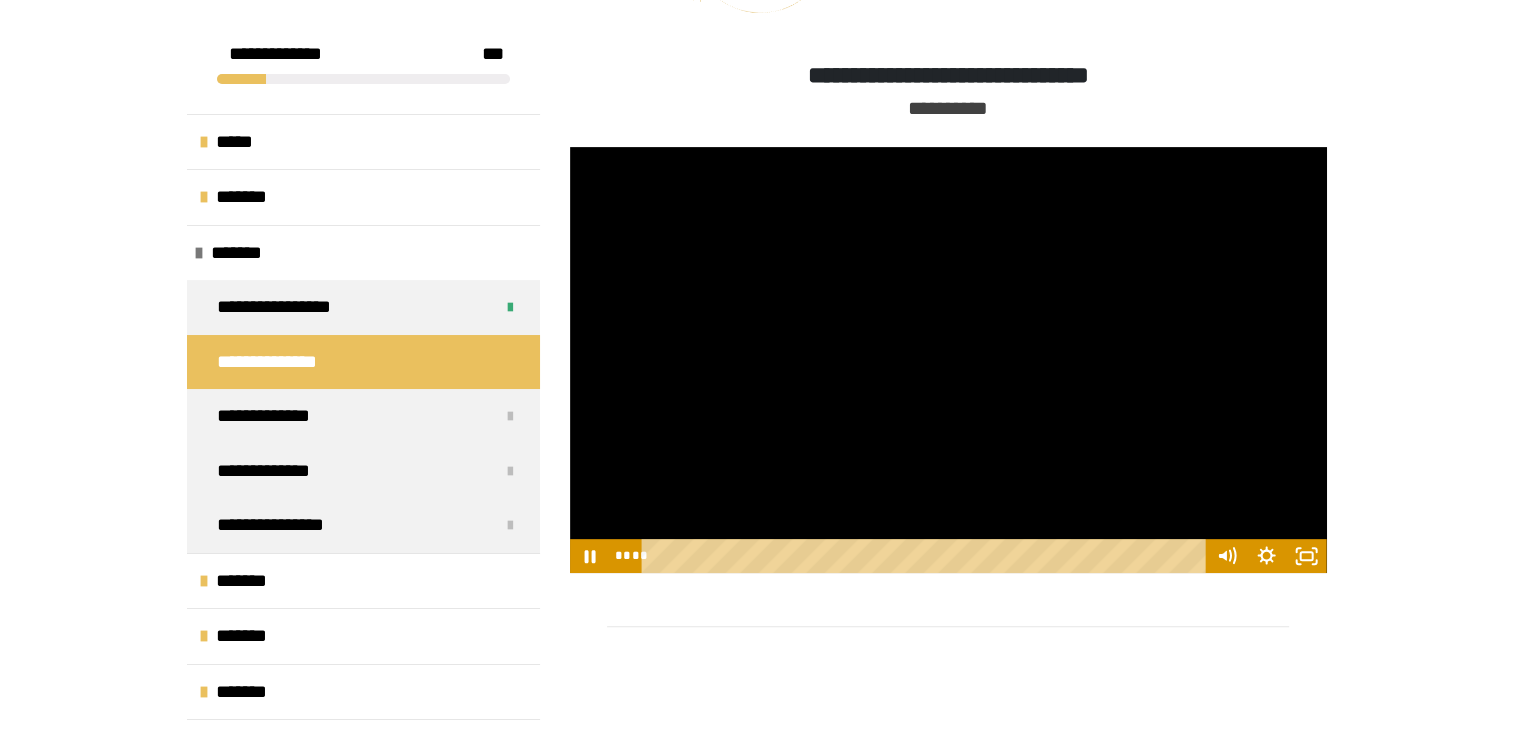 click at bounding box center (948, 360) 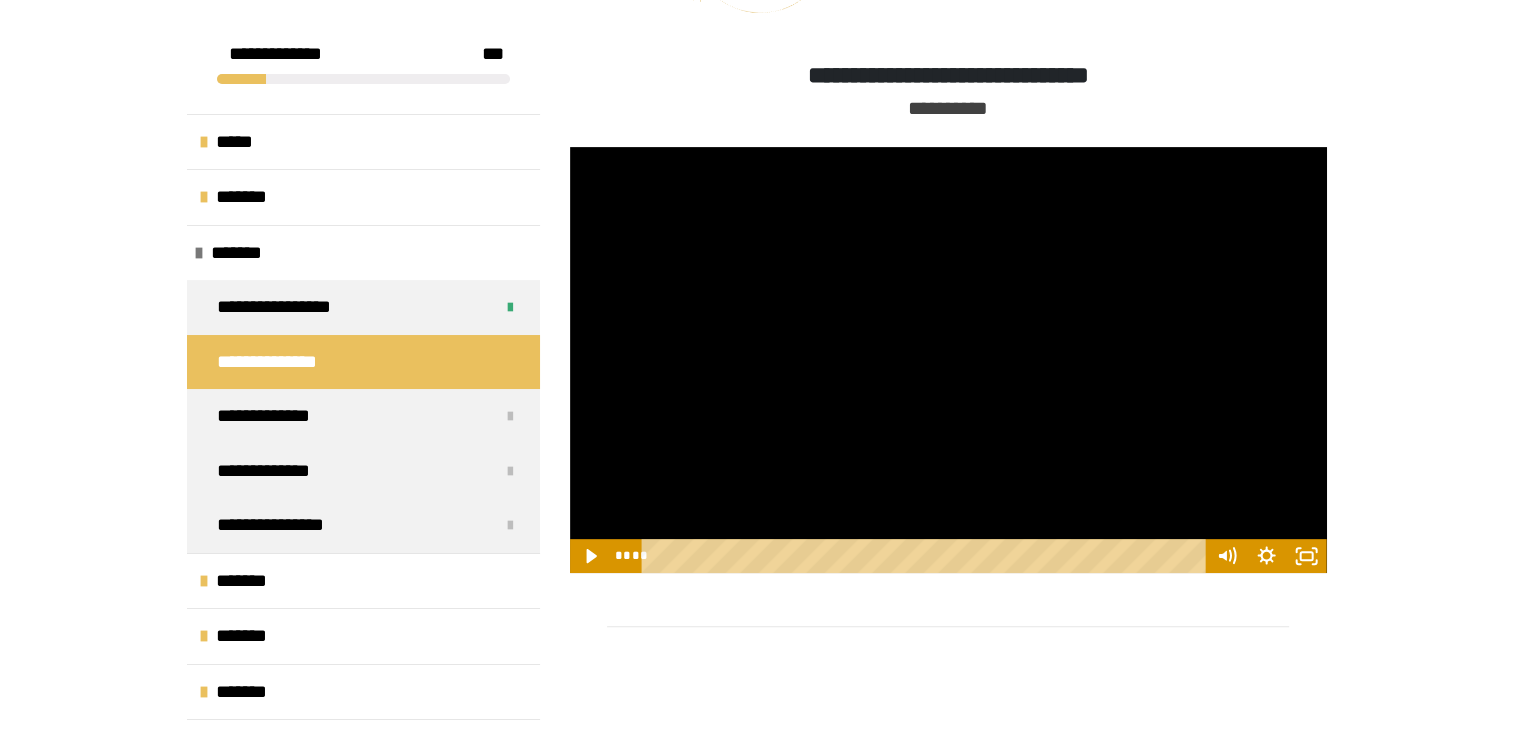 click at bounding box center (948, 360) 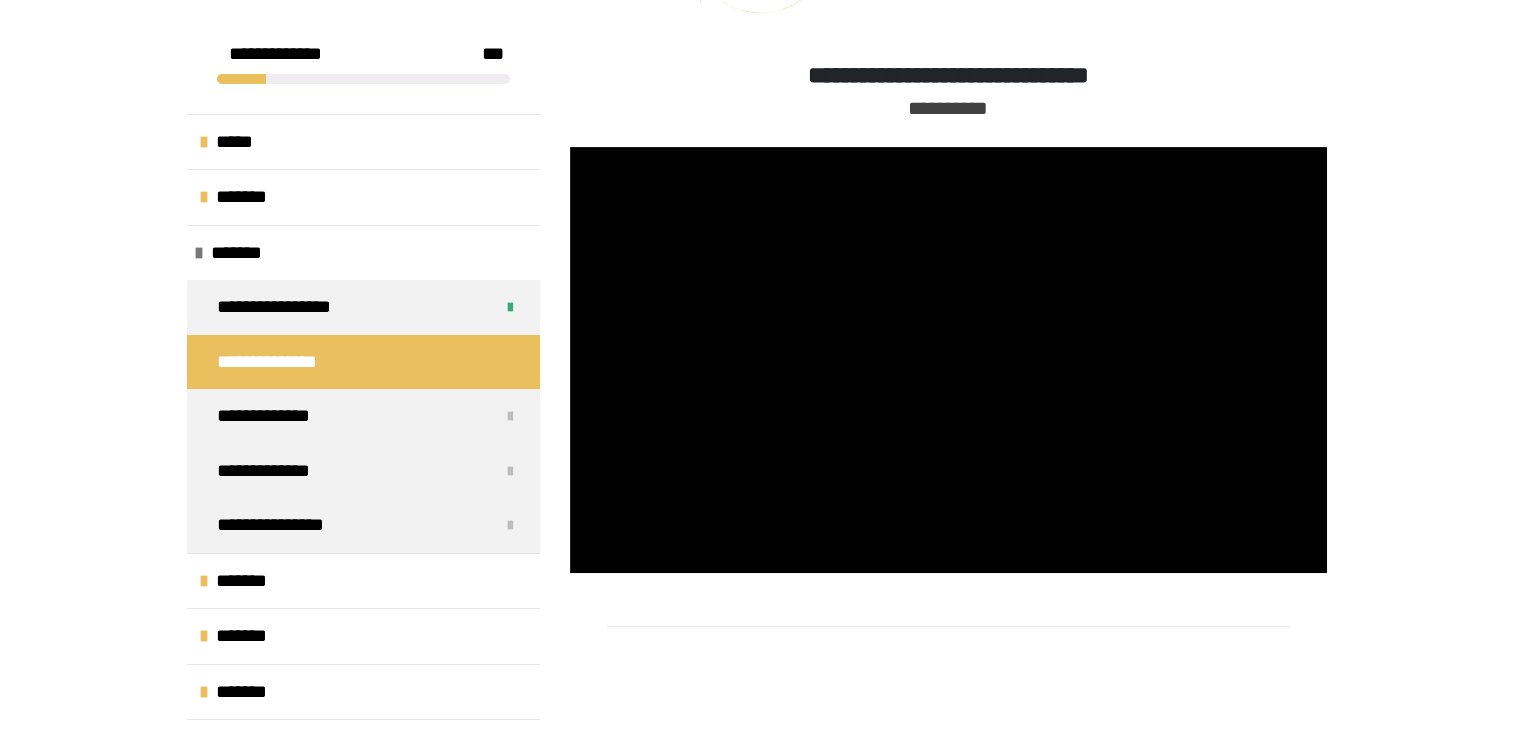 drag, startPoint x: 1376, startPoint y: 198, endPoint x: 1352, endPoint y: 175, distance: 33.24154 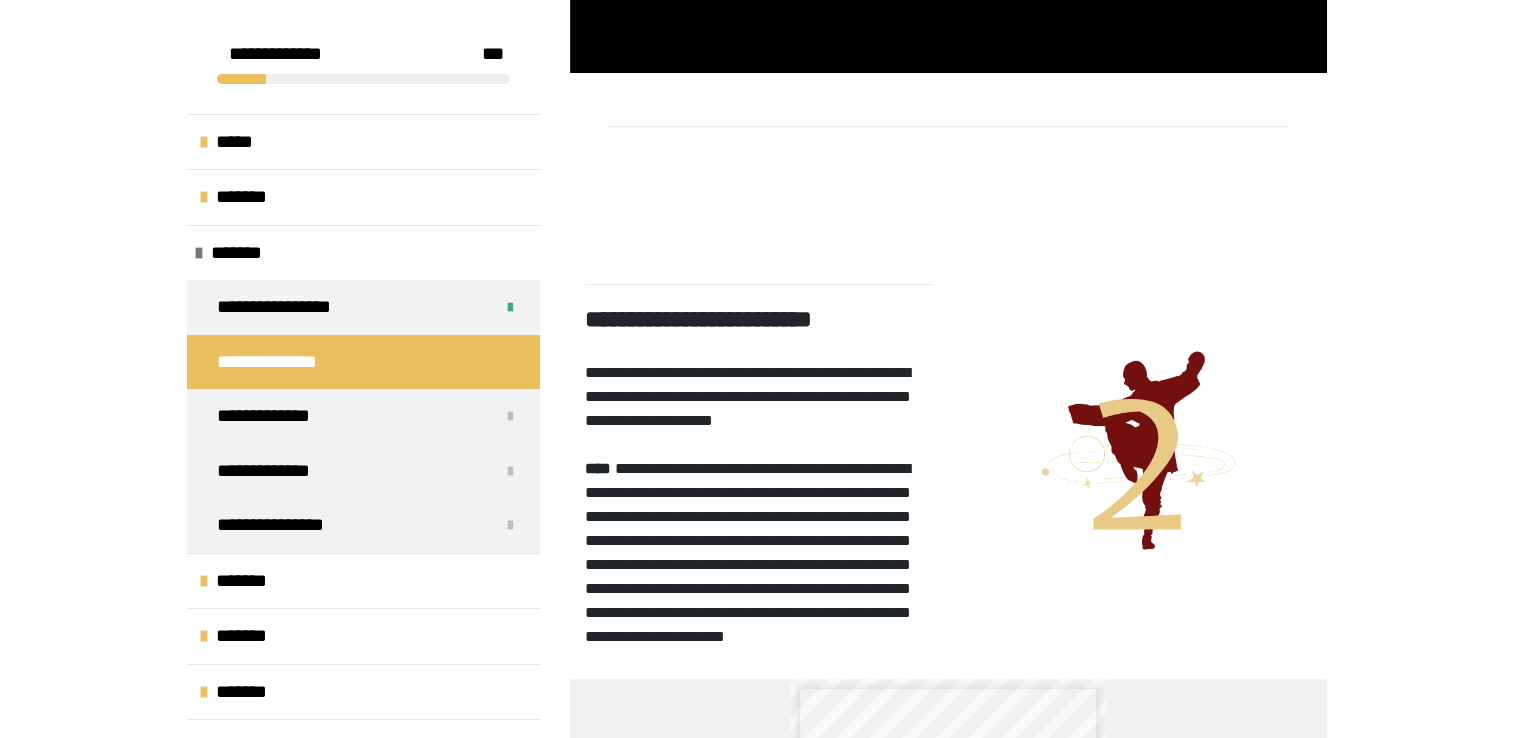 scroll, scrollTop: 1270, scrollLeft: 0, axis: vertical 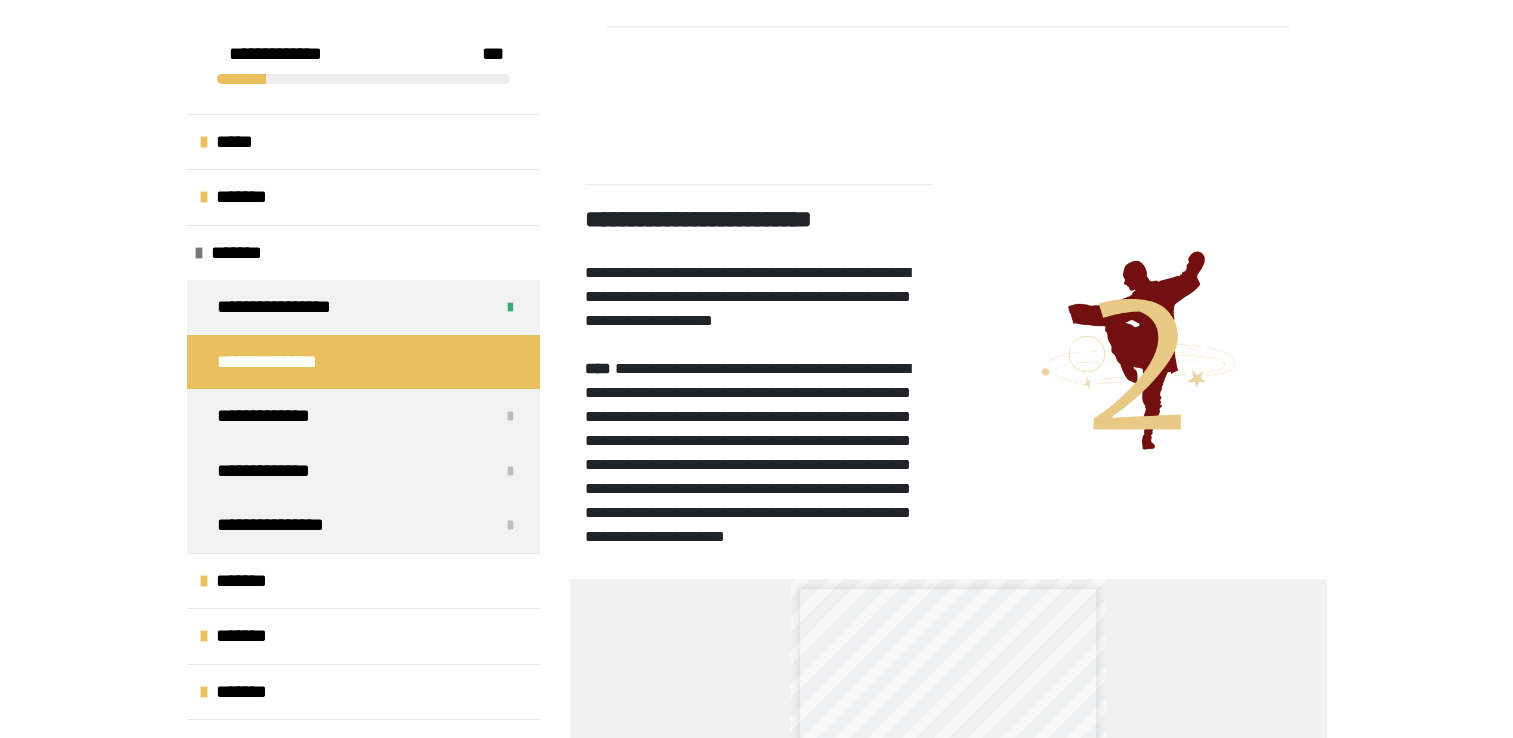 drag, startPoint x: 824, startPoint y: 257, endPoint x: 800, endPoint y: 258, distance: 24.020824 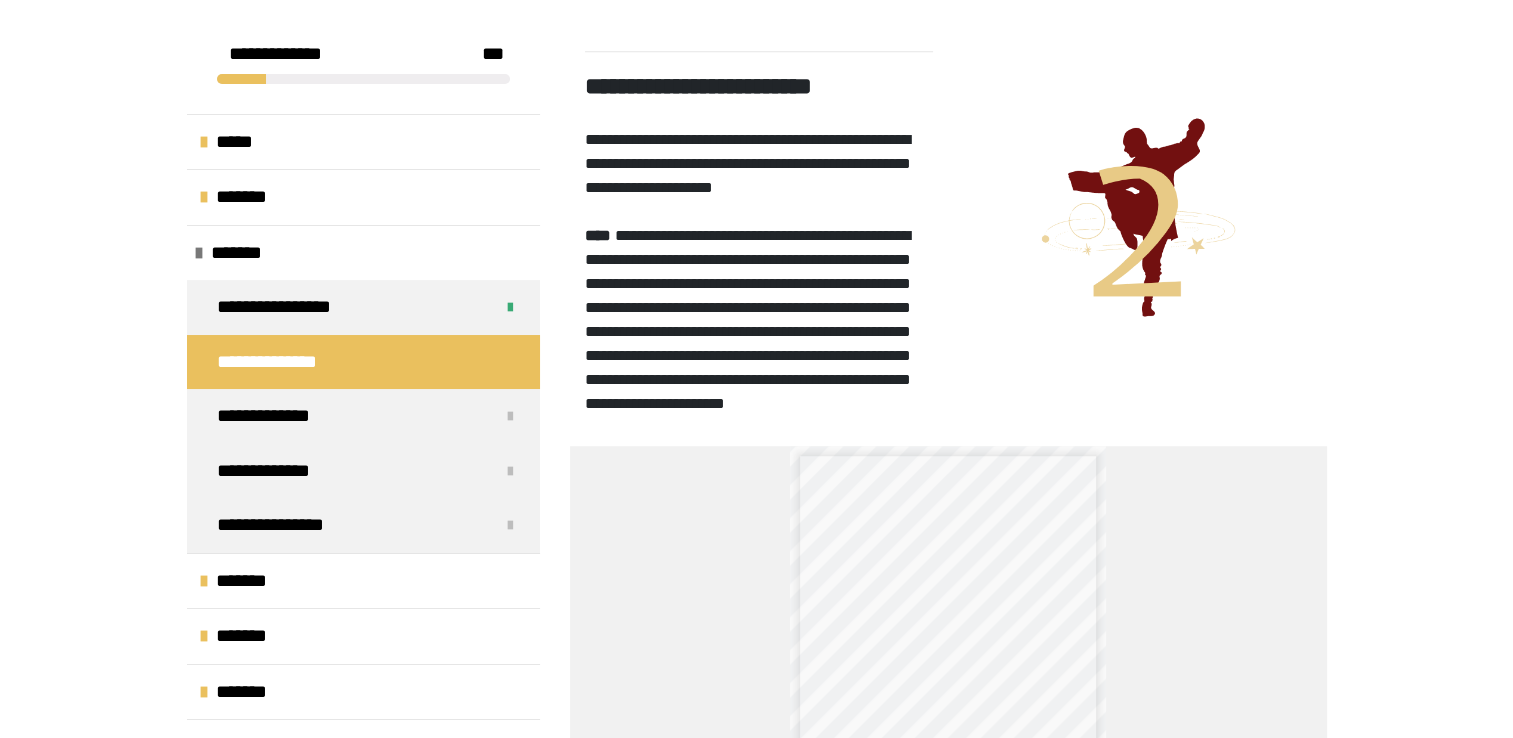 scroll, scrollTop: 1470, scrollLeft: 0, axis: vertical 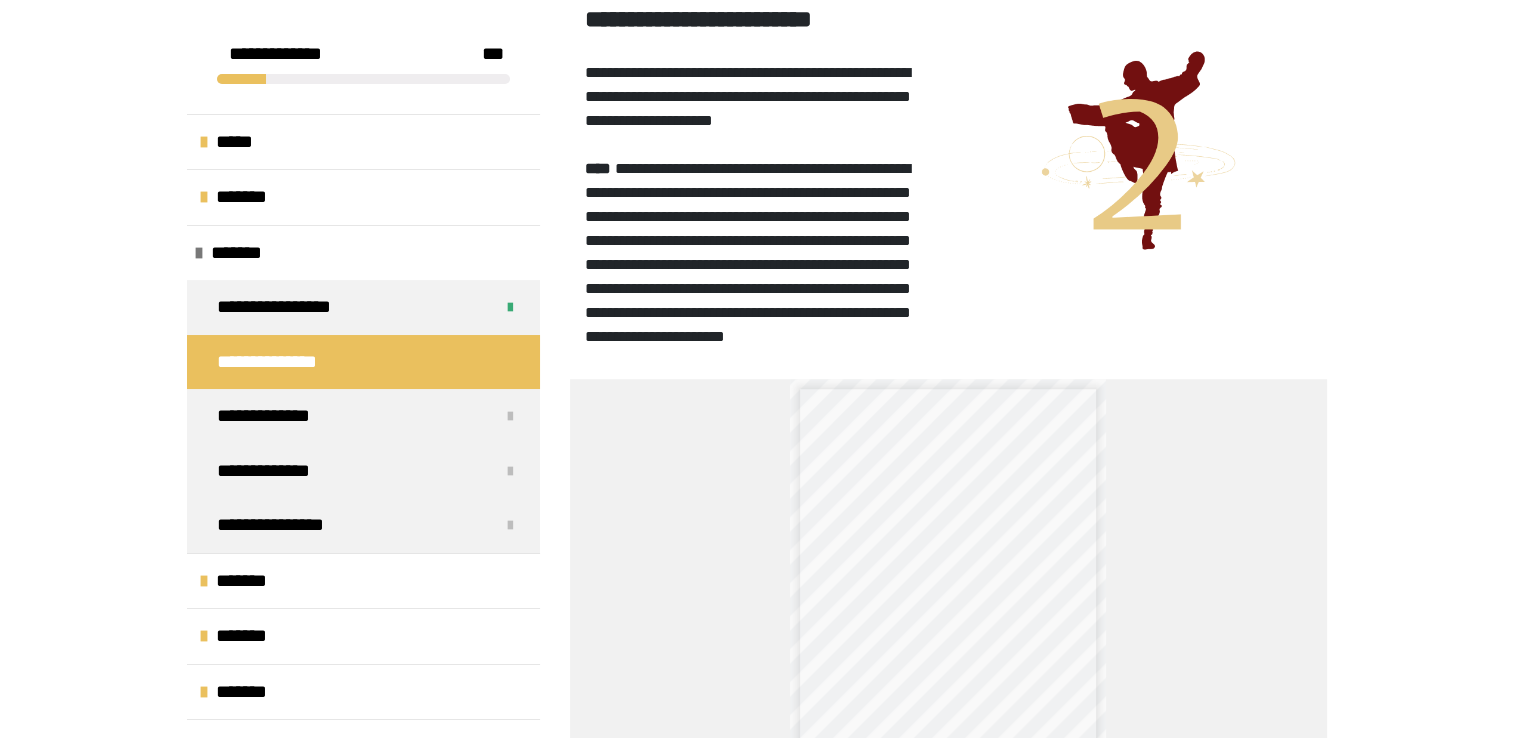 drag, startPoint x: 774, startPoint y: 186, endPoint x: 762, endPoint y: 187, distance: 12.0415945 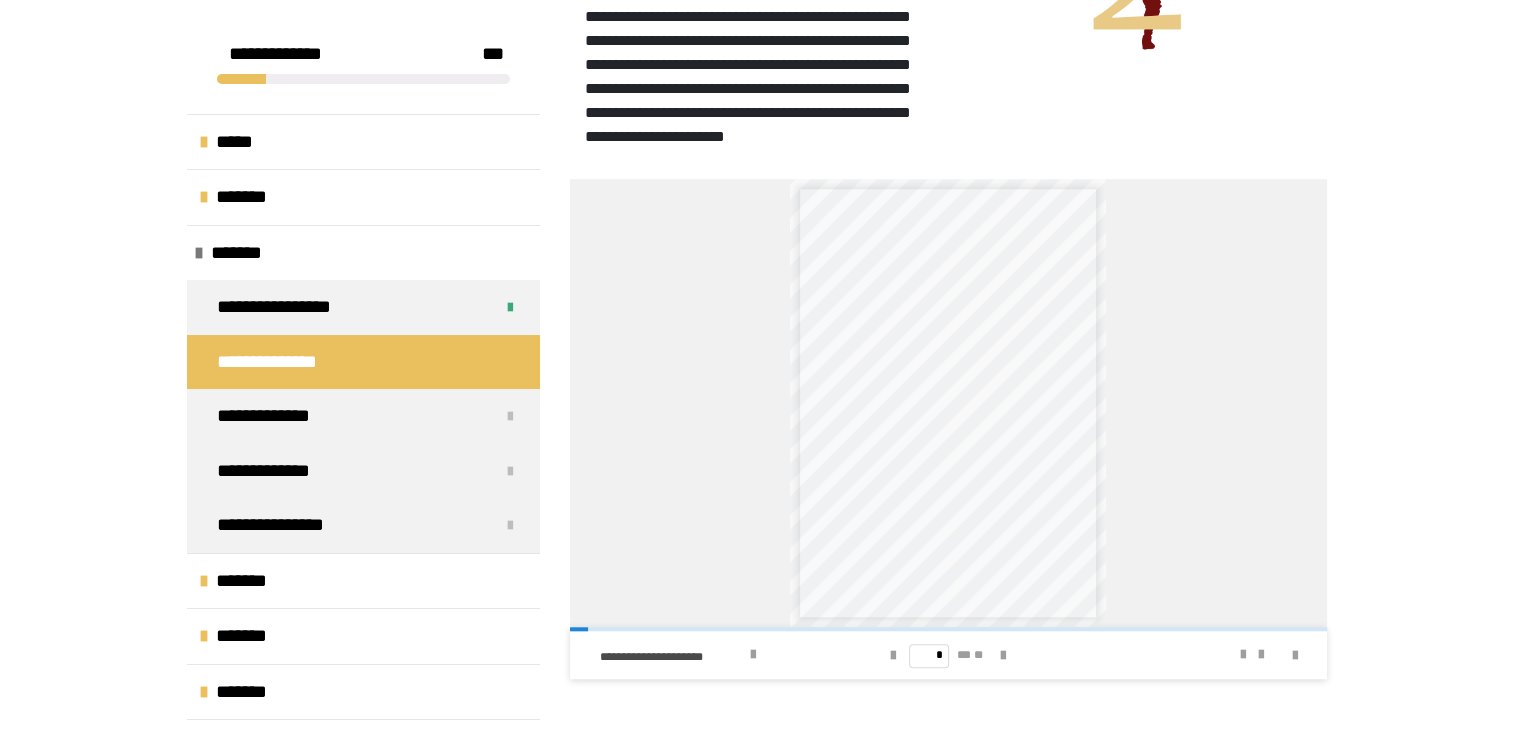 scroll, scrollTop: 1870, scrollLeft: 0, axis: vertical 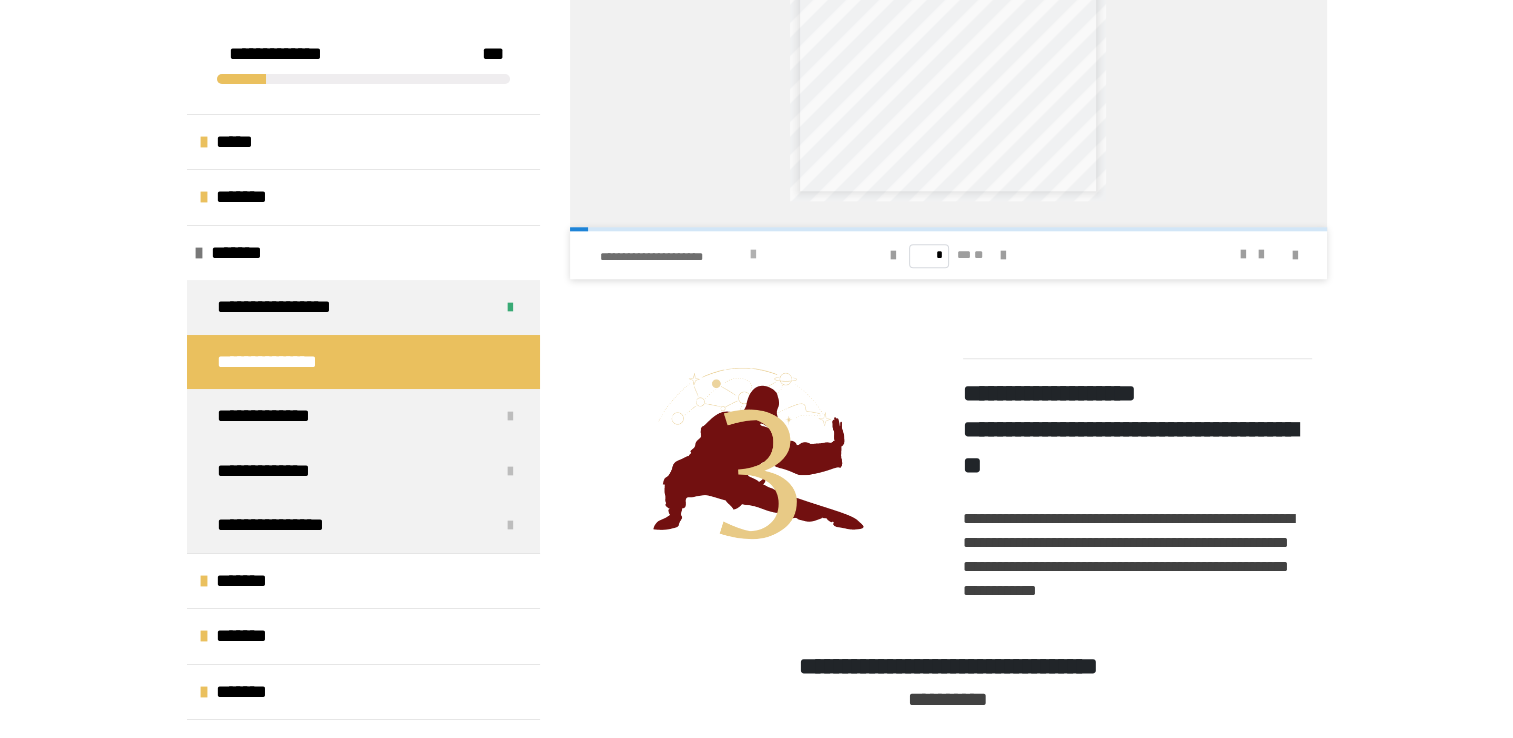 click at bounding box center [753, 255] 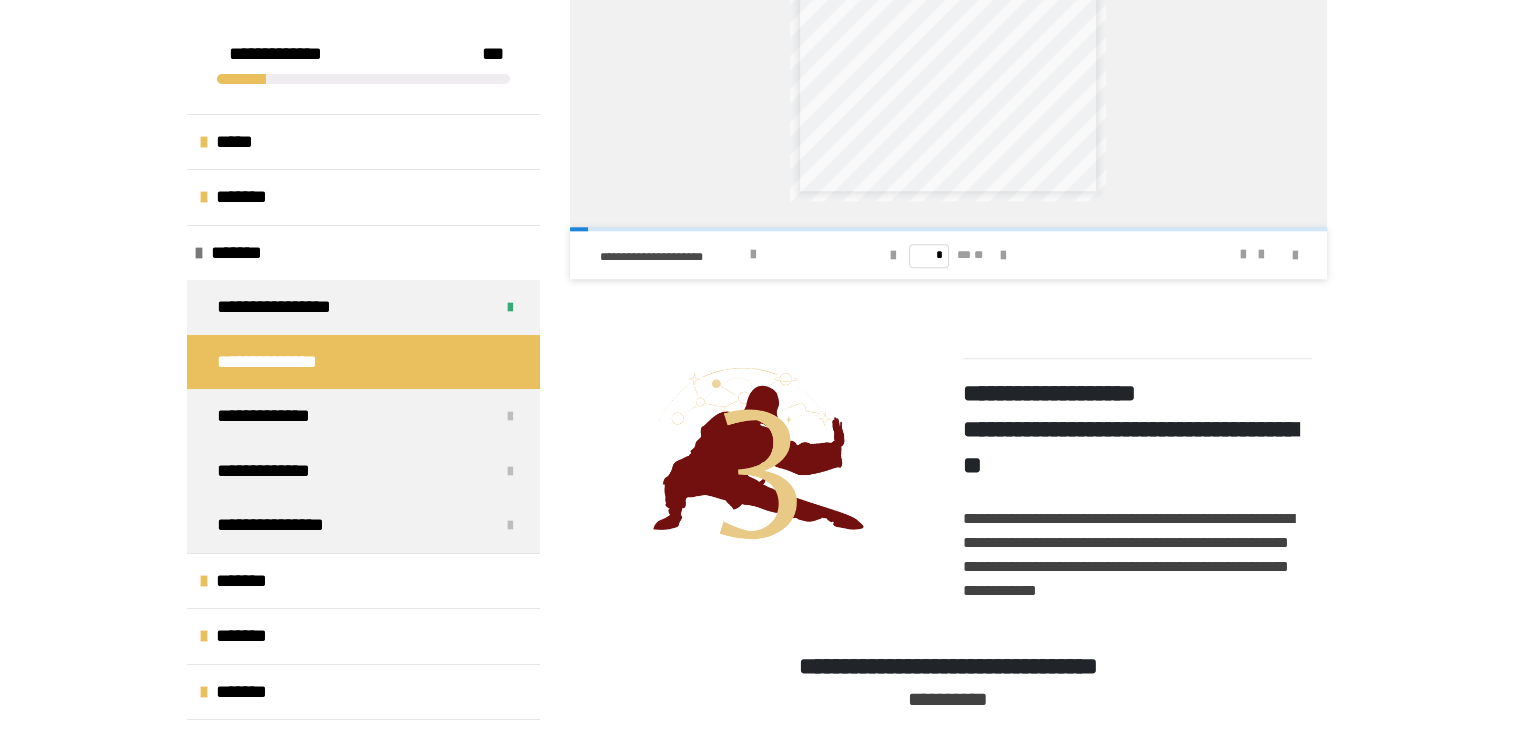 click on "**********" at bounding box center (756, 166) 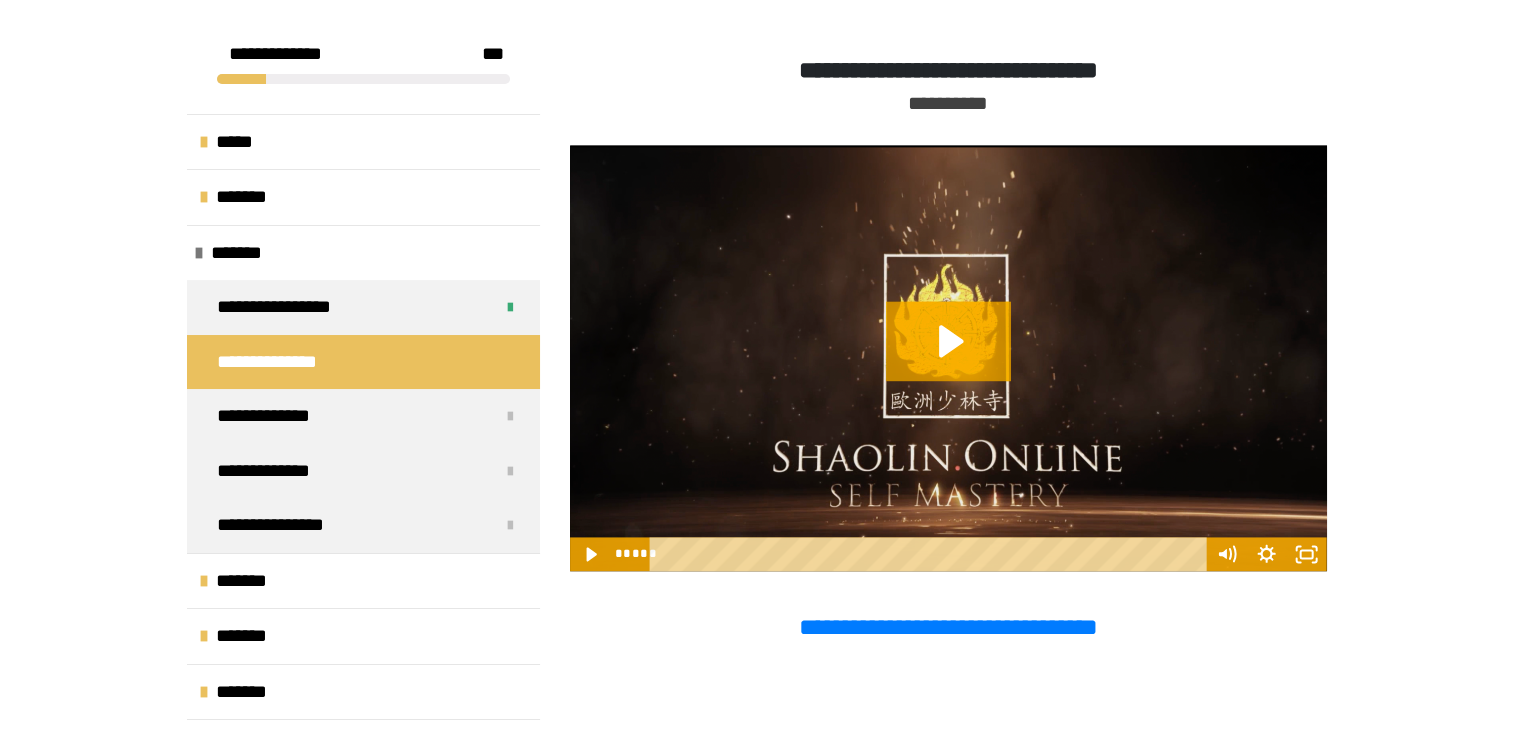 scroll, scrollTop: 2670, scrollLeft: 0, axis: vertical 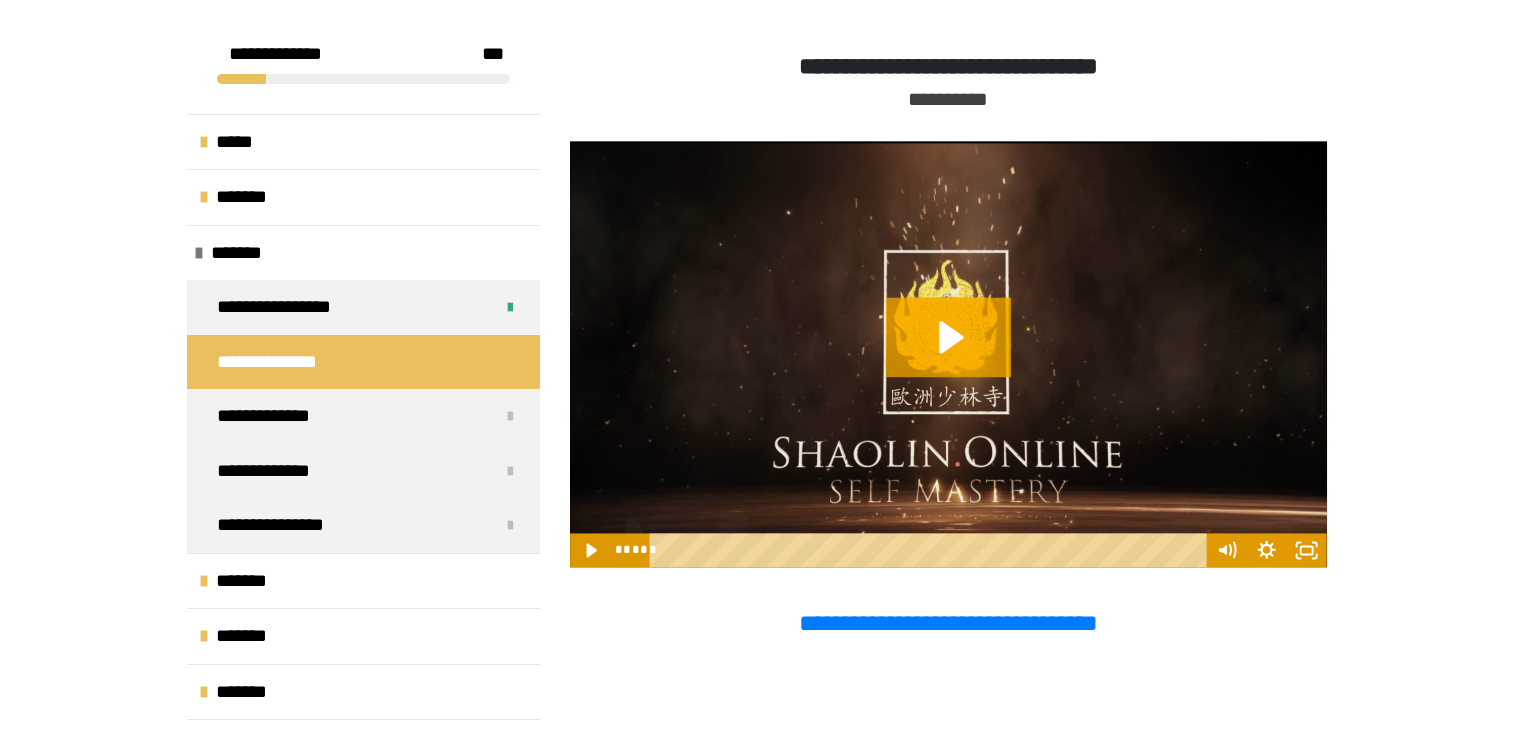 click on "**********" at bounding box center [948, -348] 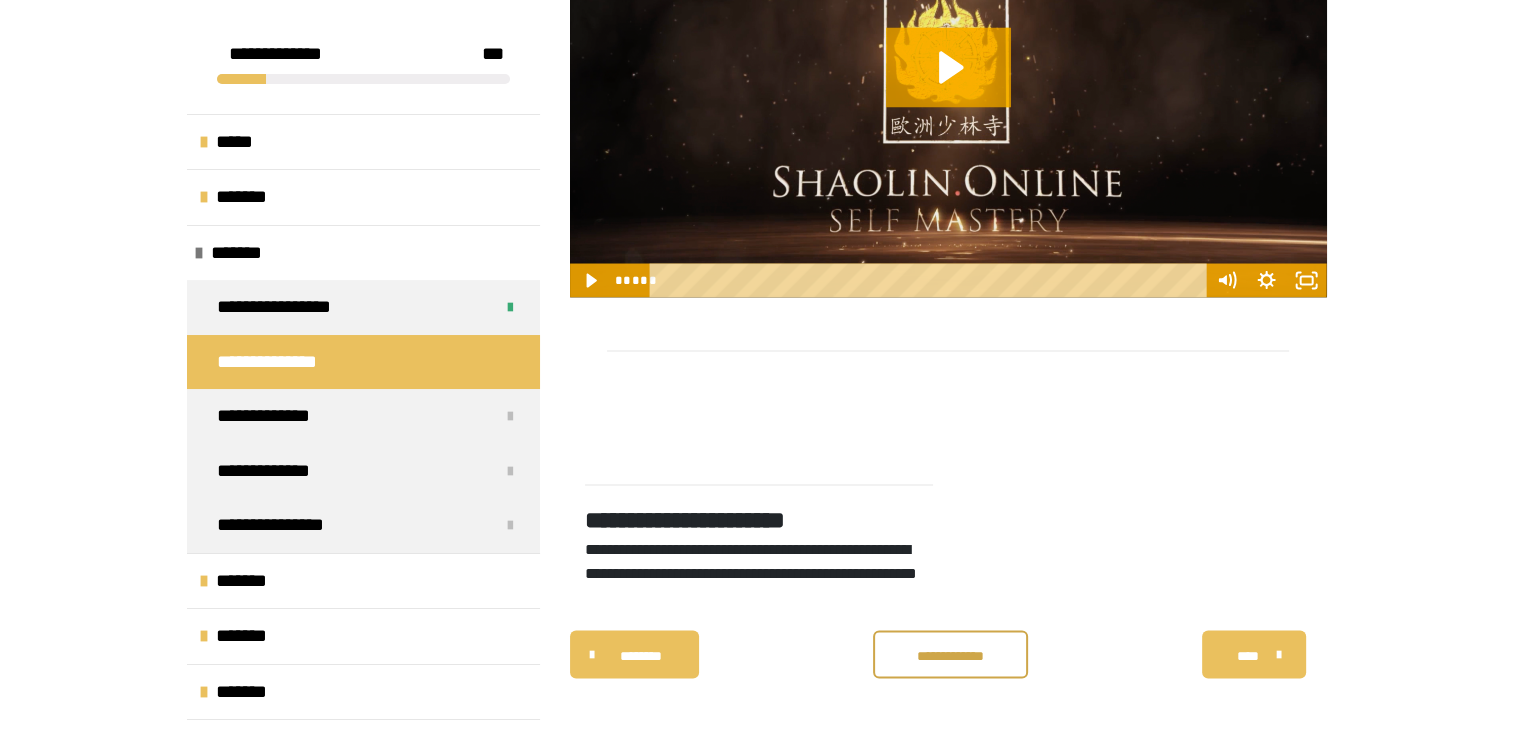 scroll, scrollTop: 3970, scrollLeft: 0, axis: vertical 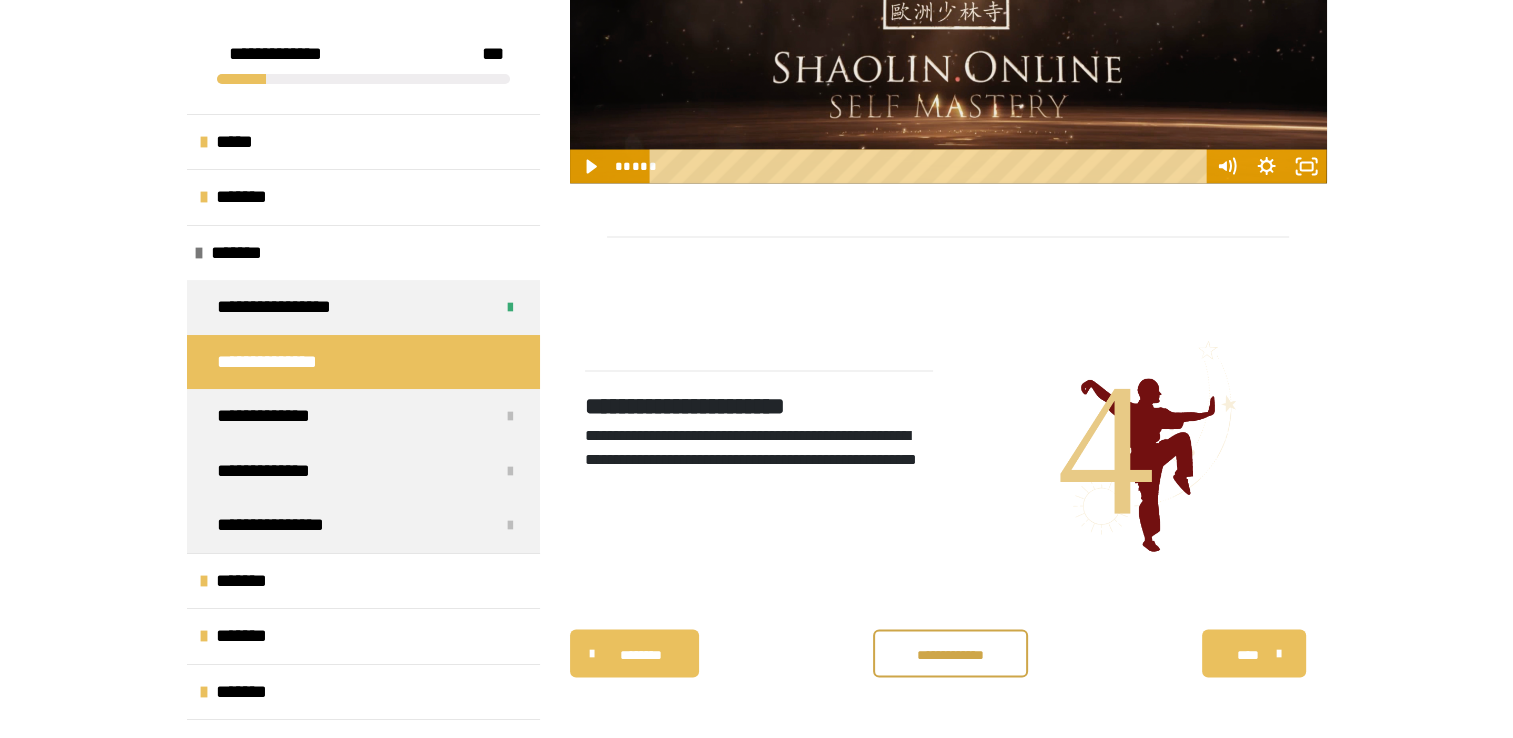 drag, startPoint x: 1368, startPoint y: 207, endPoint x: 1356, endPoint y: 186, distance: 24.186773 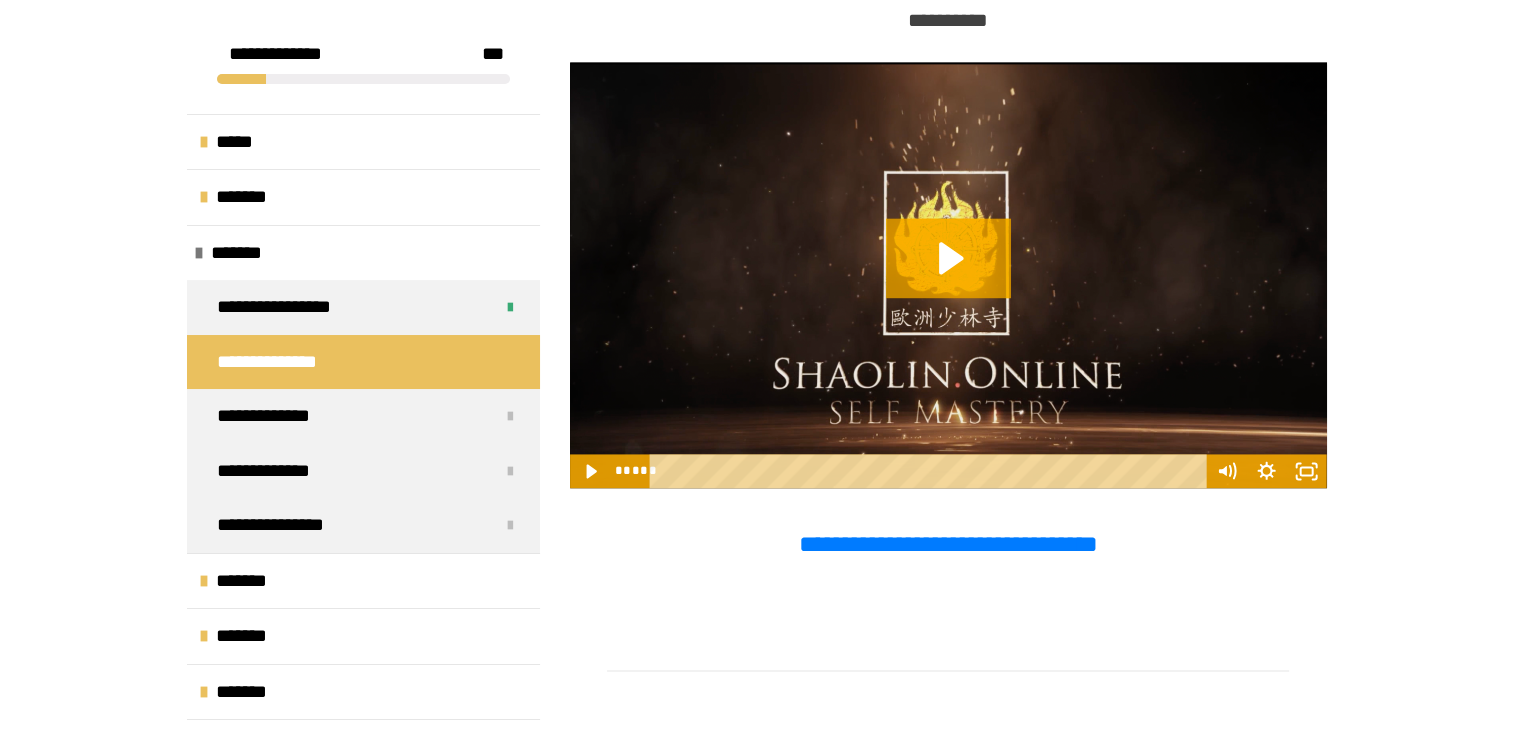 scroll, scrollTop: 2584, scrollLeft: 0, axis: vertical 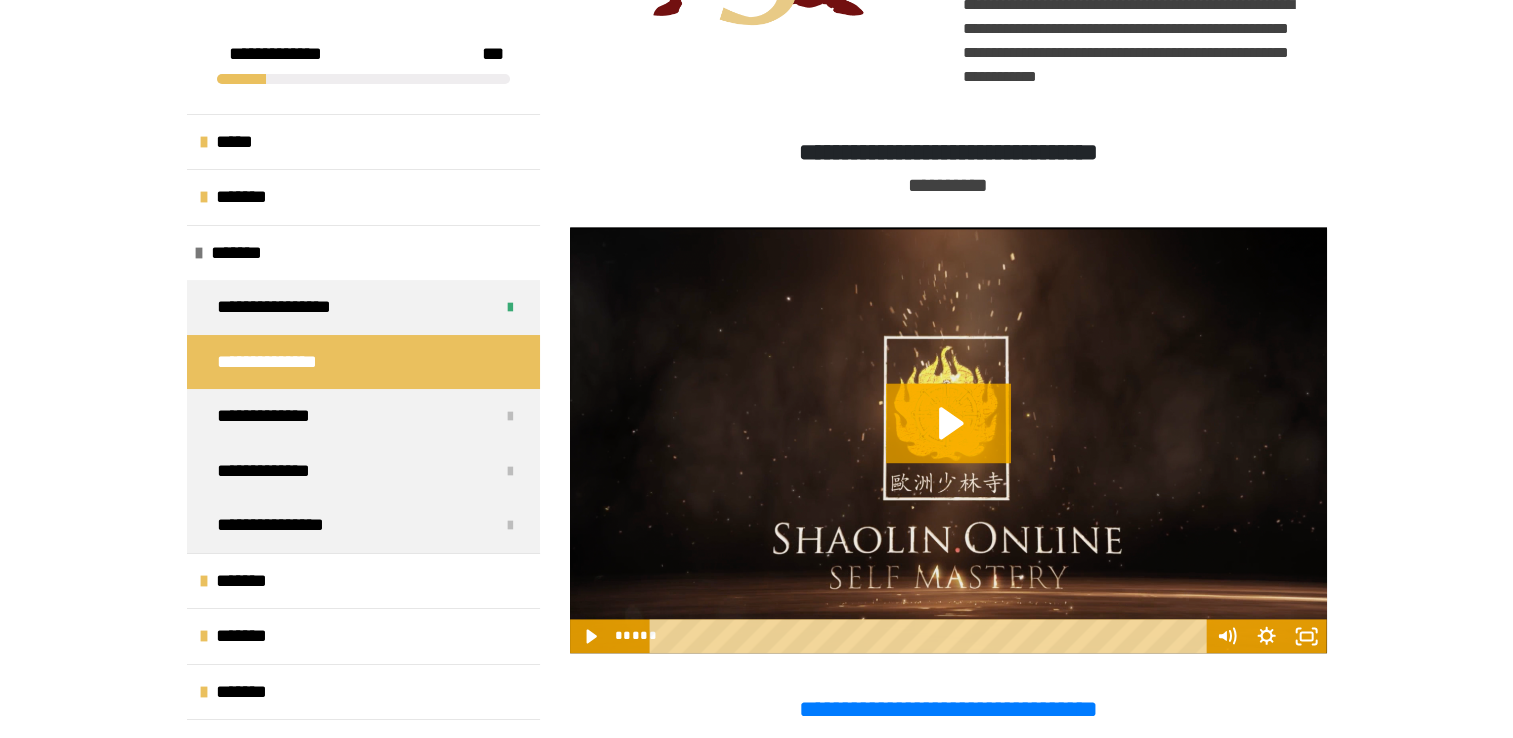click at bounding box center (759, -58) 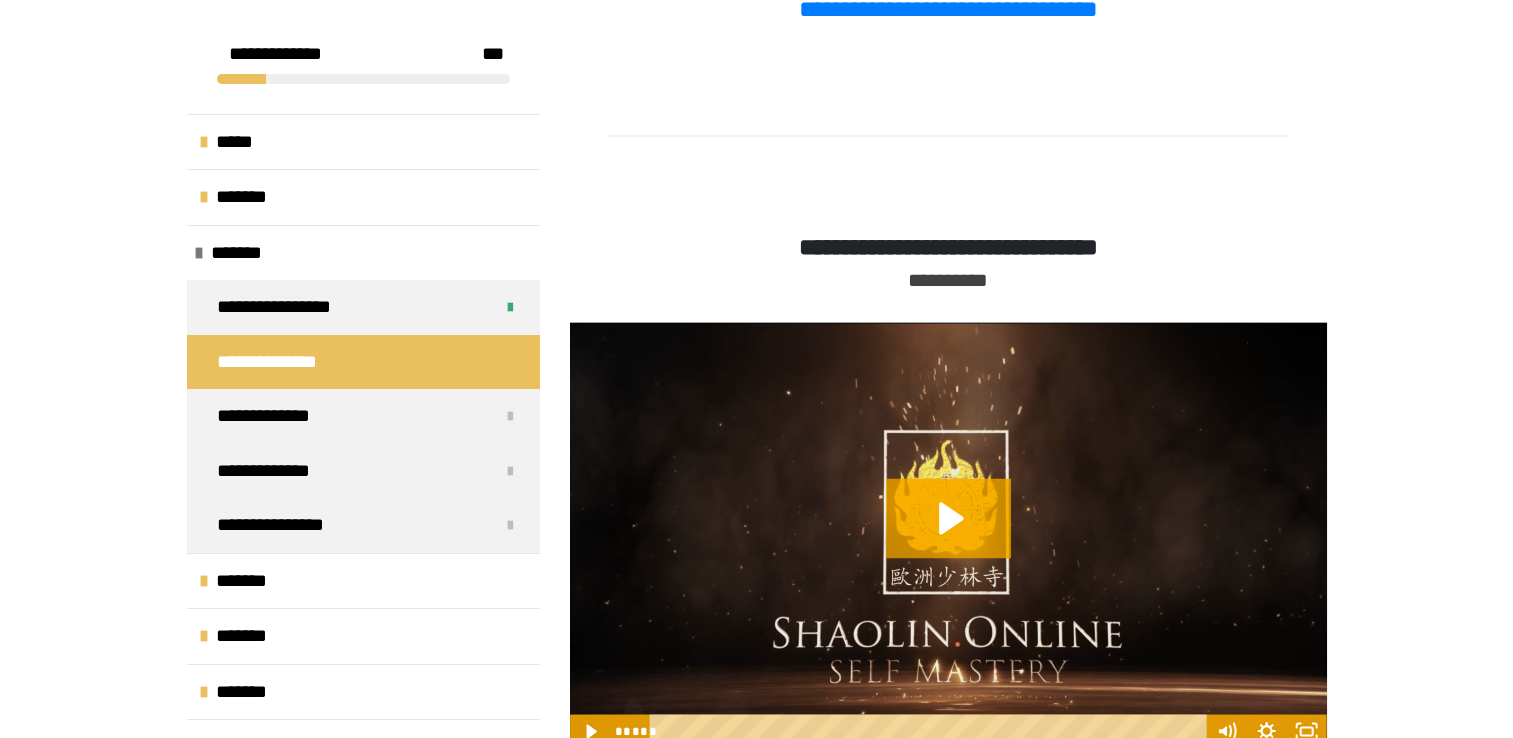 click at bounding box center (948, 147) 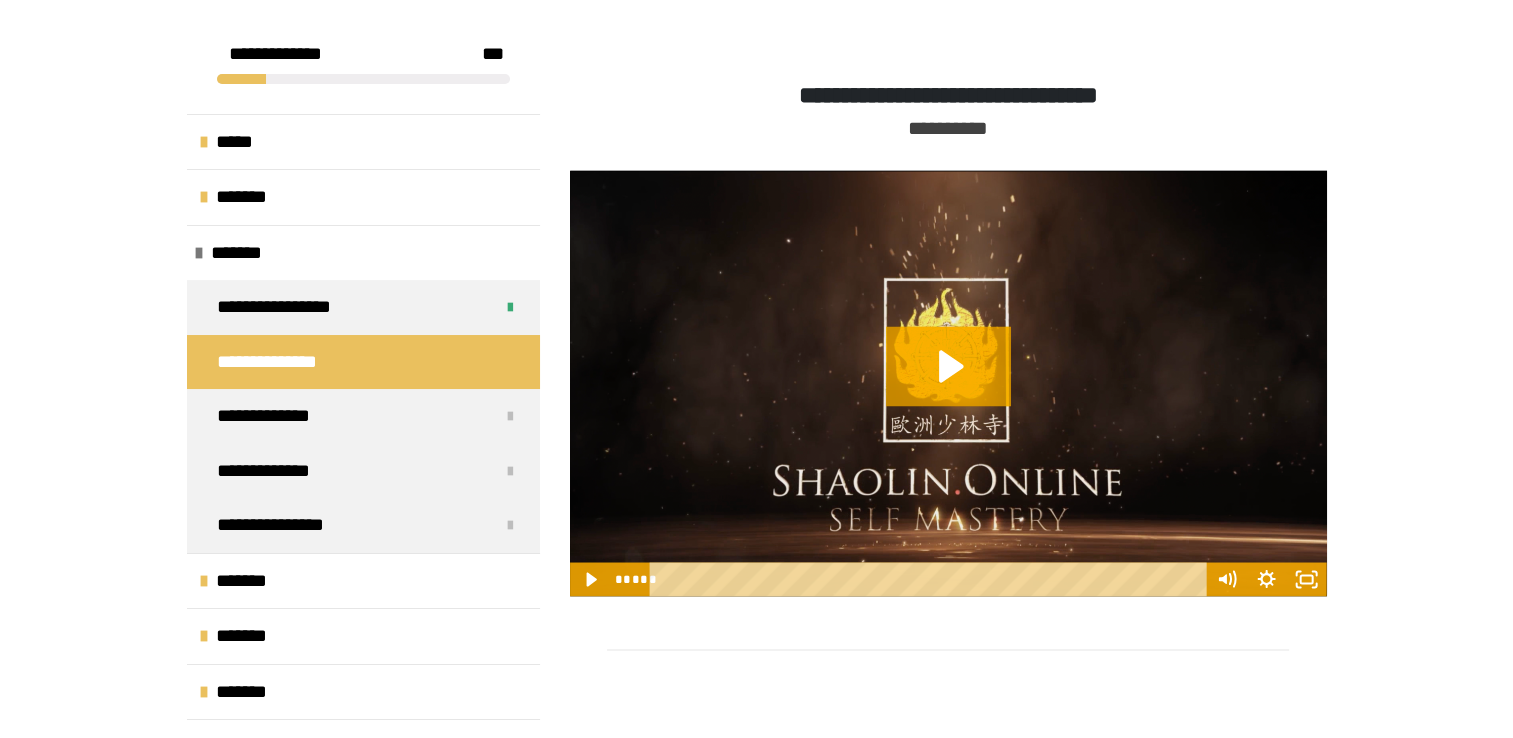 scroll, scrollTop: 3584, scrollLeft: 0, axis: vertical 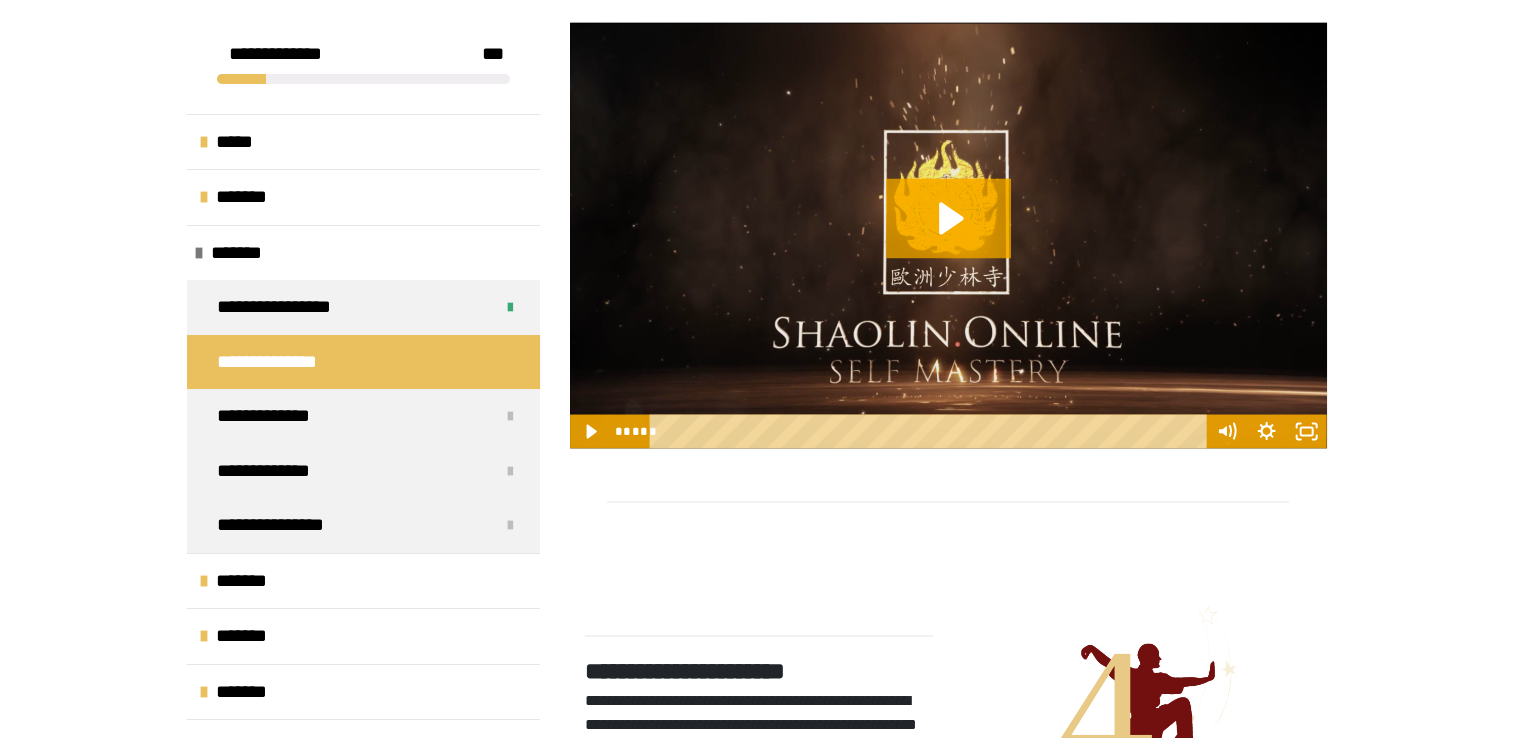 click on "**********" at bounding box center (948, -53) 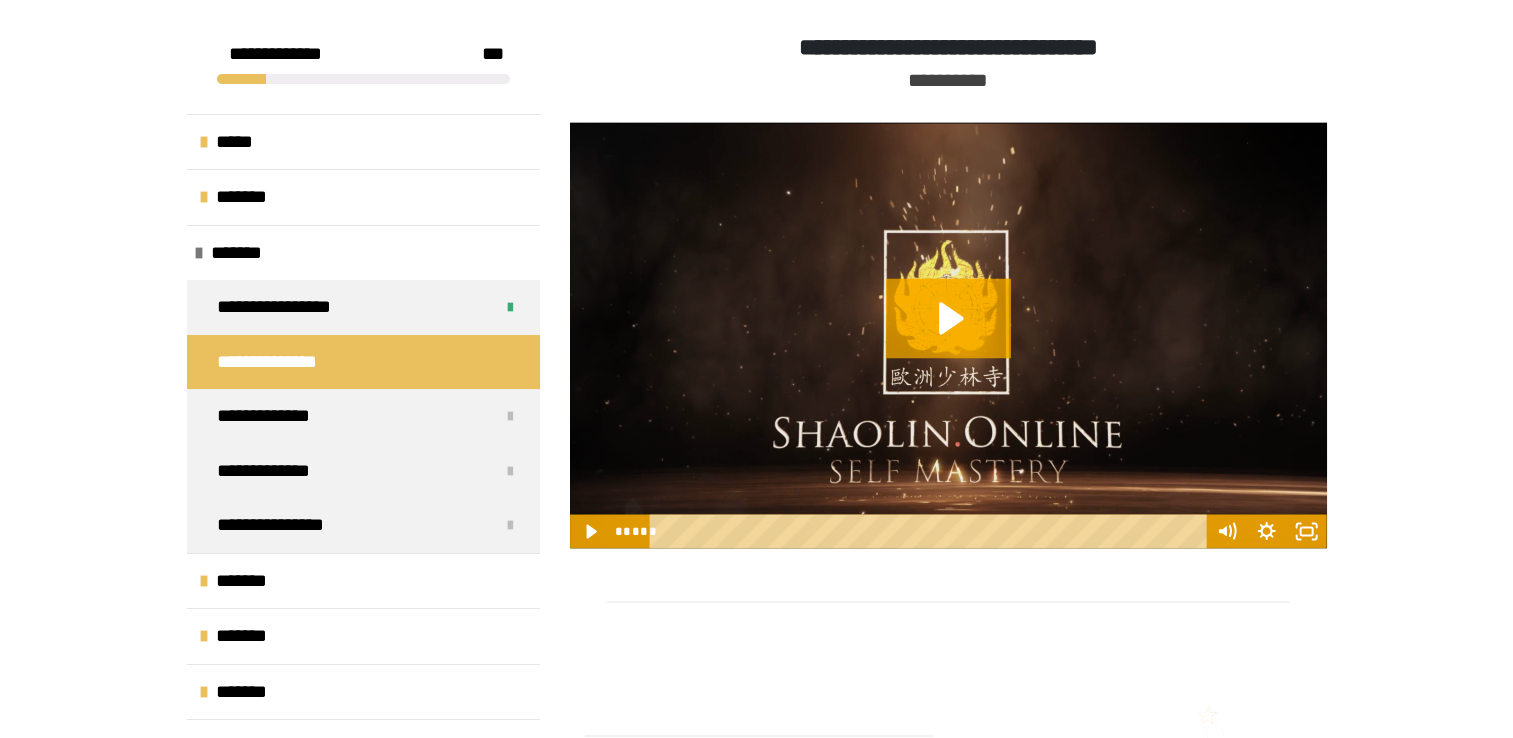 scroll, scrollTop: 3584, scrollLeft: 0, axis: vertical 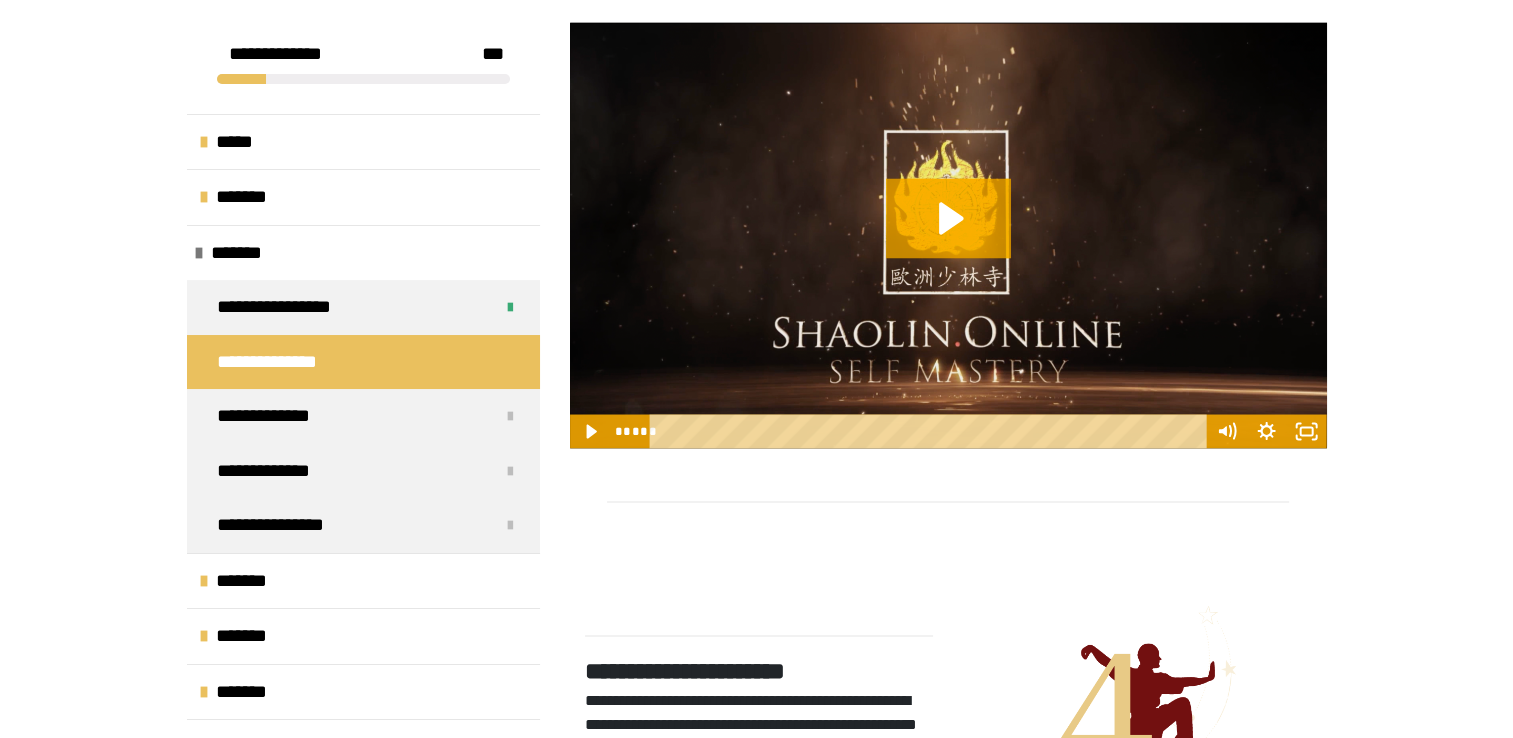 drag, startPoint x: 711, startPoint y: 118, endPoint x: 696, endPoint y: 110, distance: 17 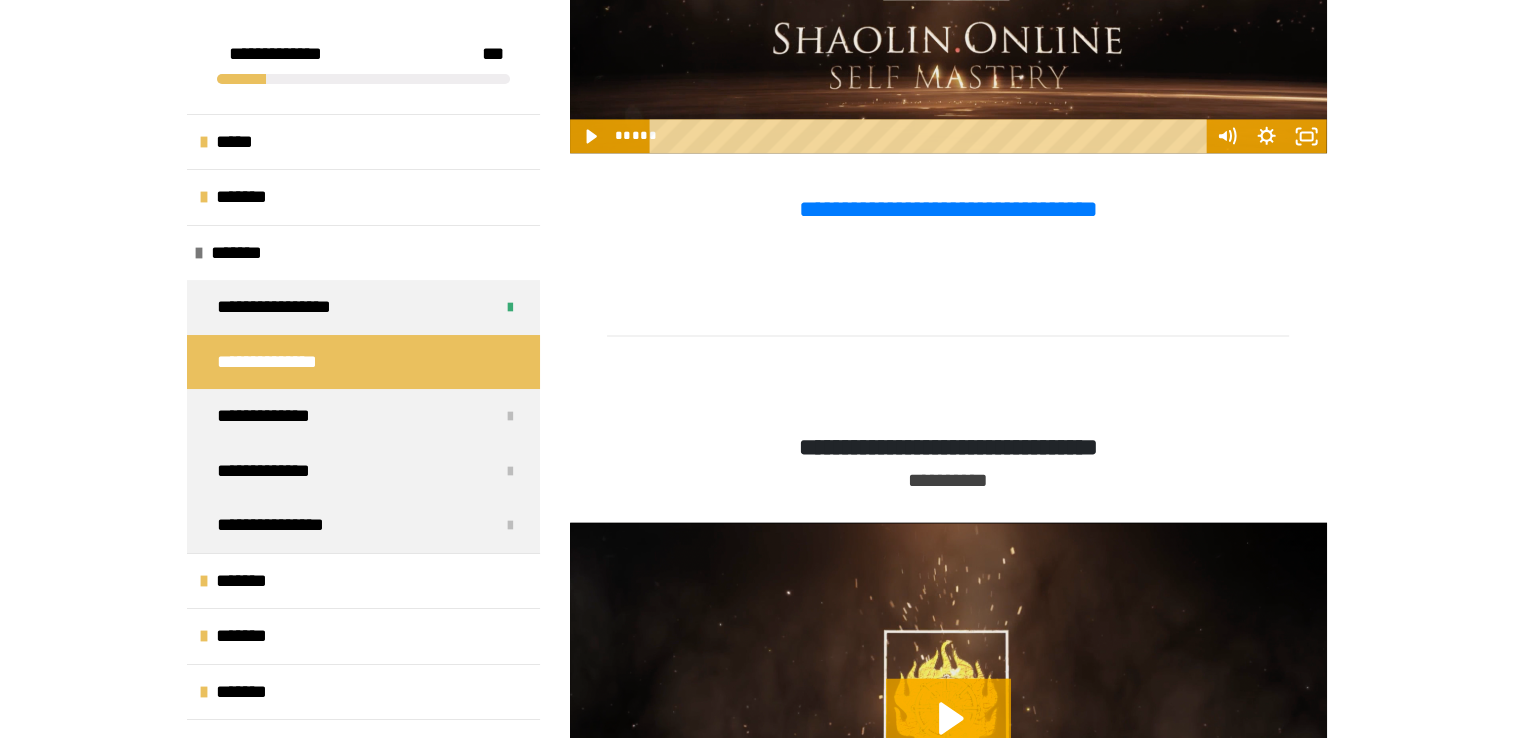 scroll, scrollTop: 2784, scrollLeft: 0, axis: vertical 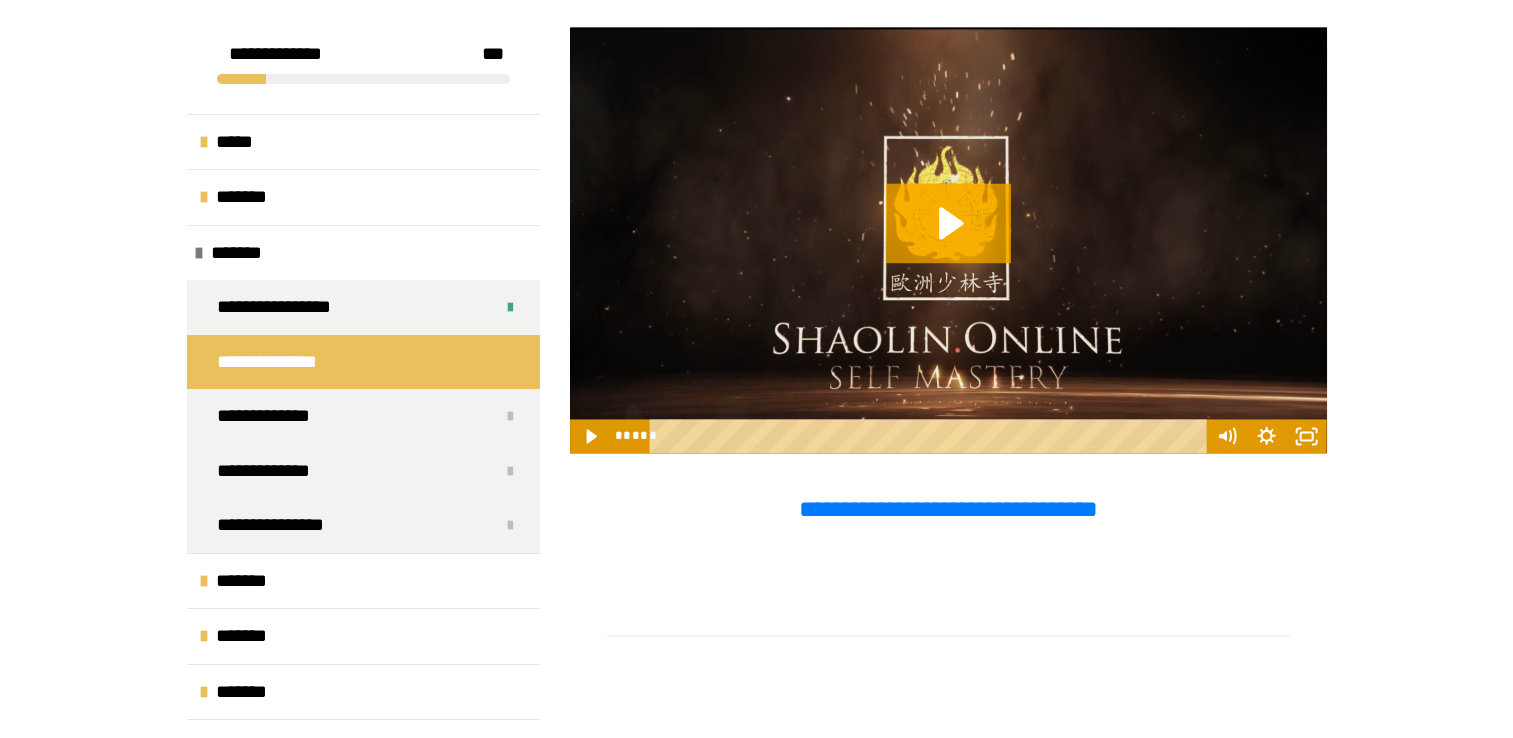 drag, startPoint x: 552, startPoint y: 212, endPoint x: 550, endPoint y: 143, distance: 69.02898 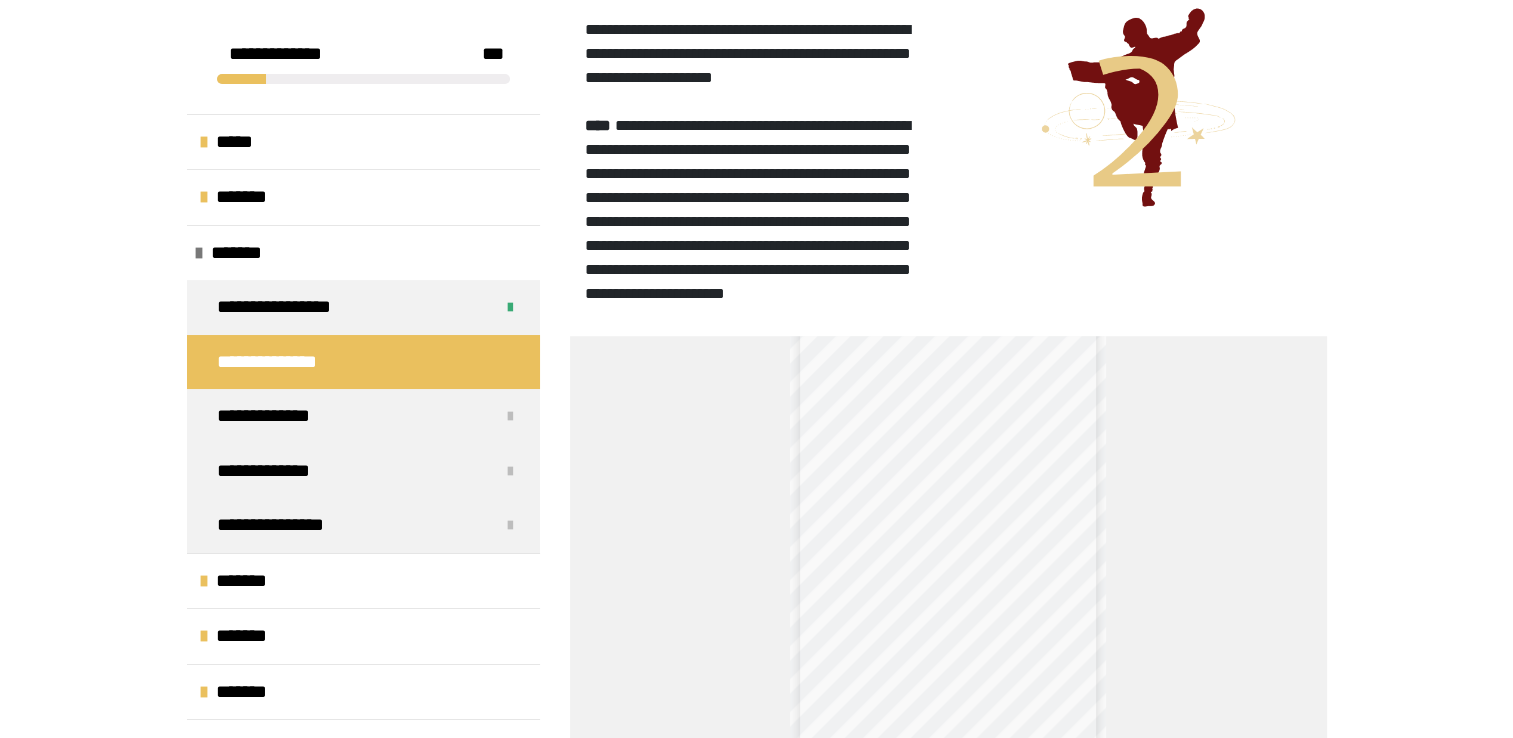 scroll, scrollTop: 1678, scrollLeft: 0, axis: vertical 